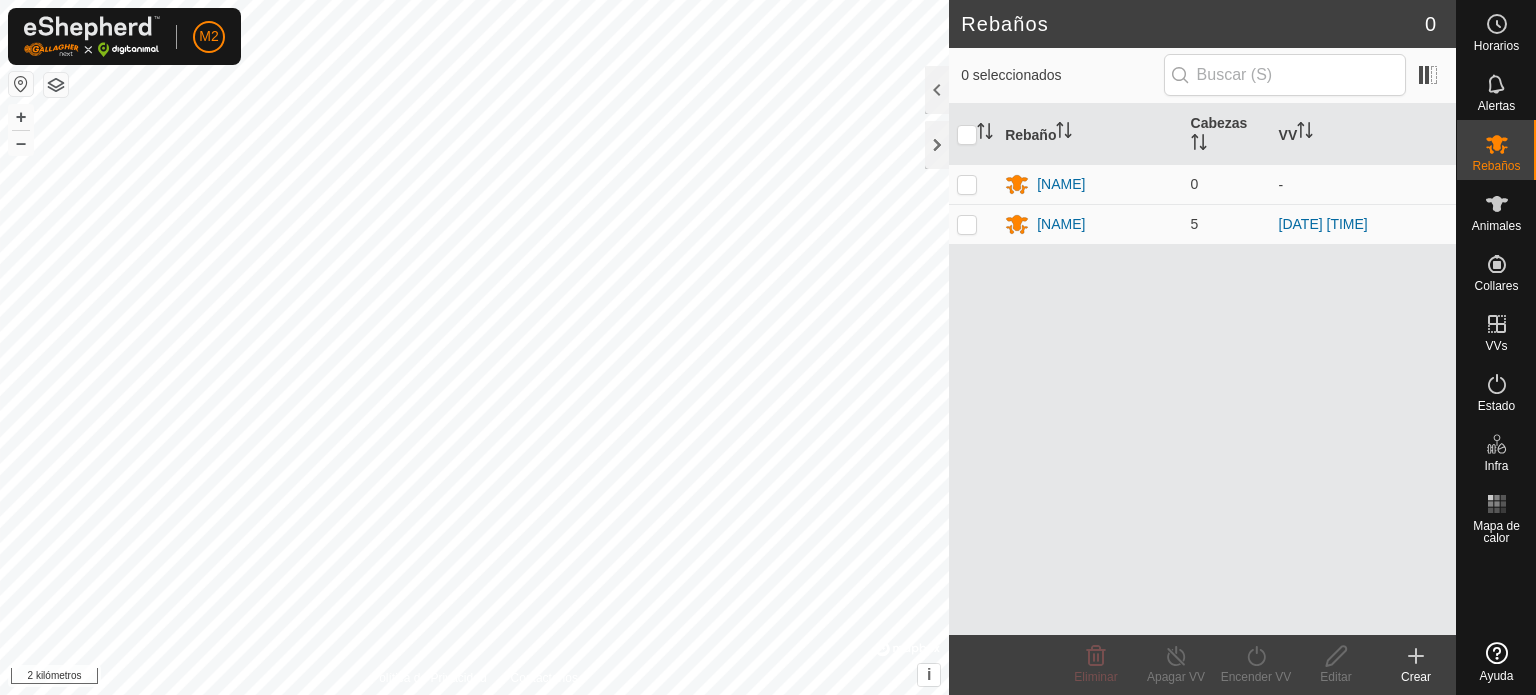 scroll, scrollTop: 0, scrollLeft: 0, axis: both 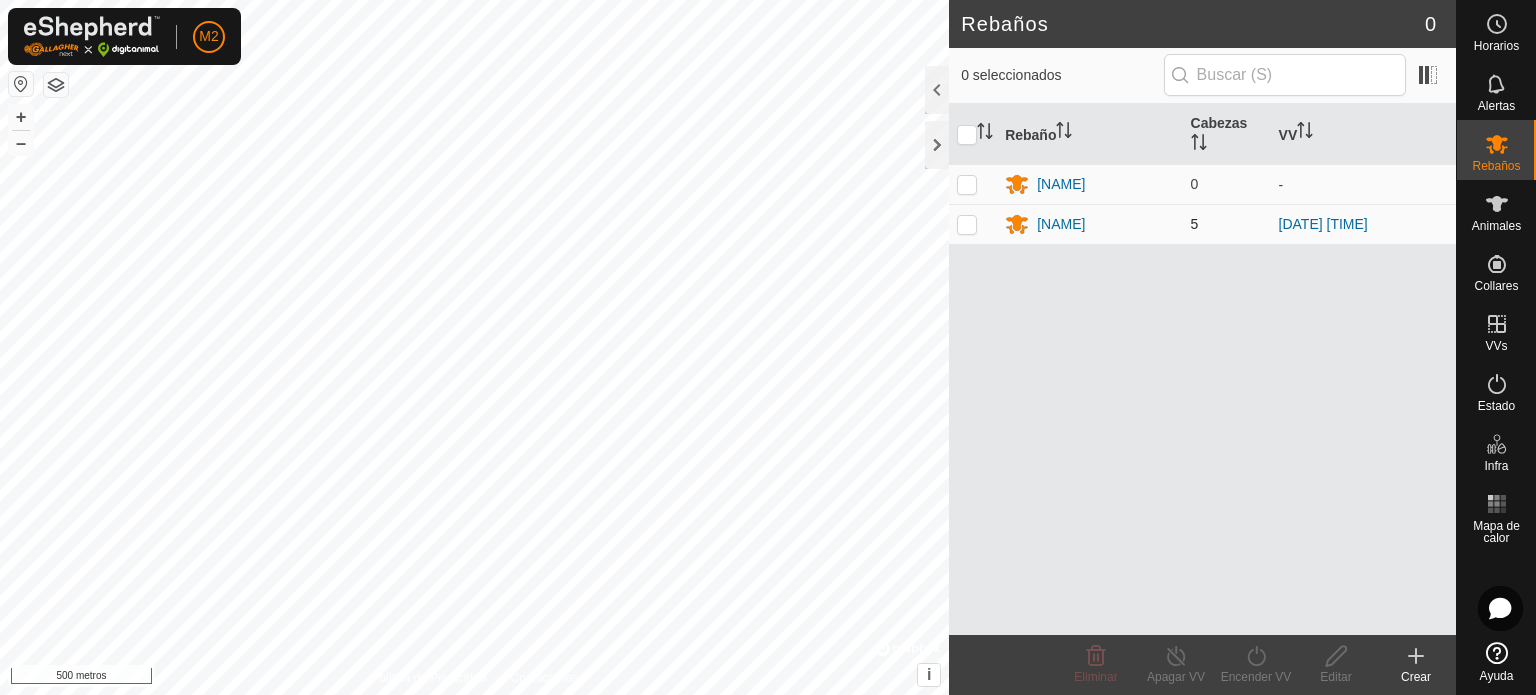 click at bounding box center [967, 224] 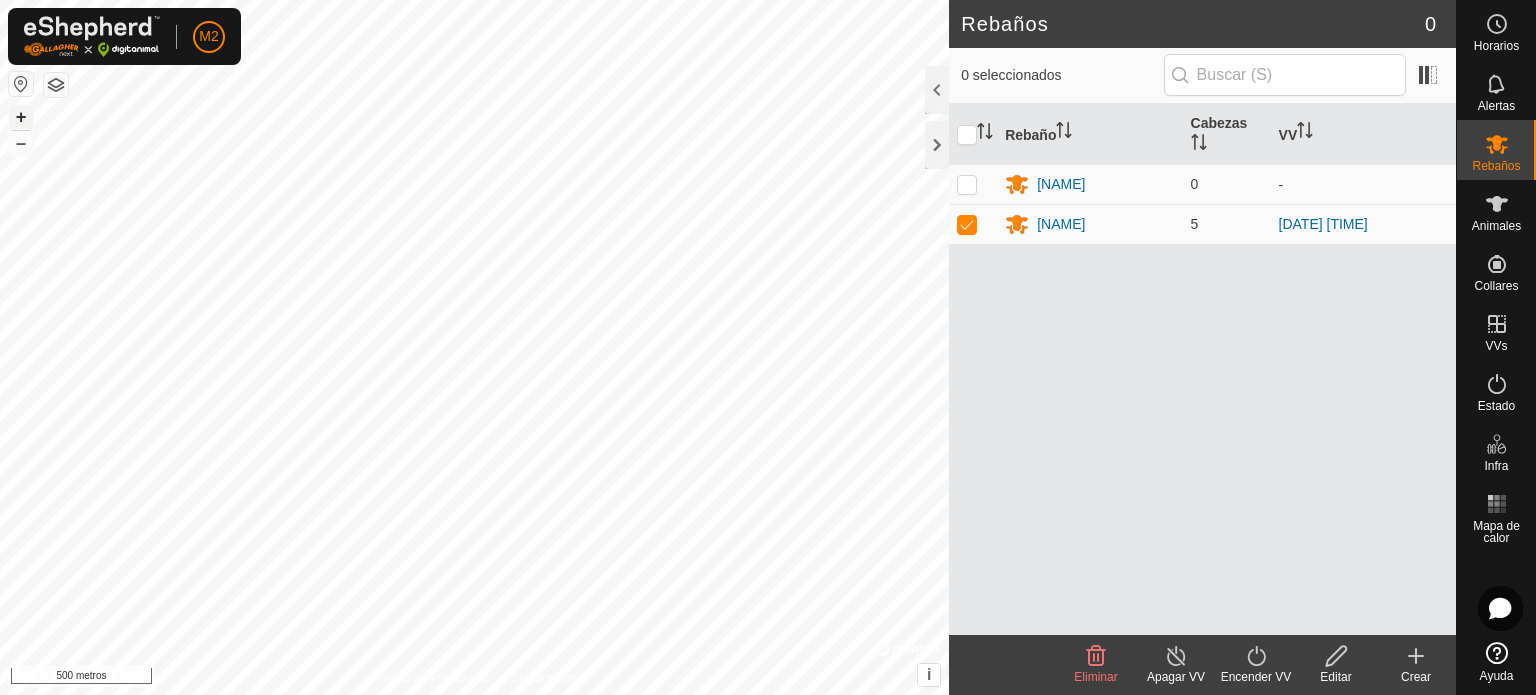 click on "+" at bounding box center (21, 116) 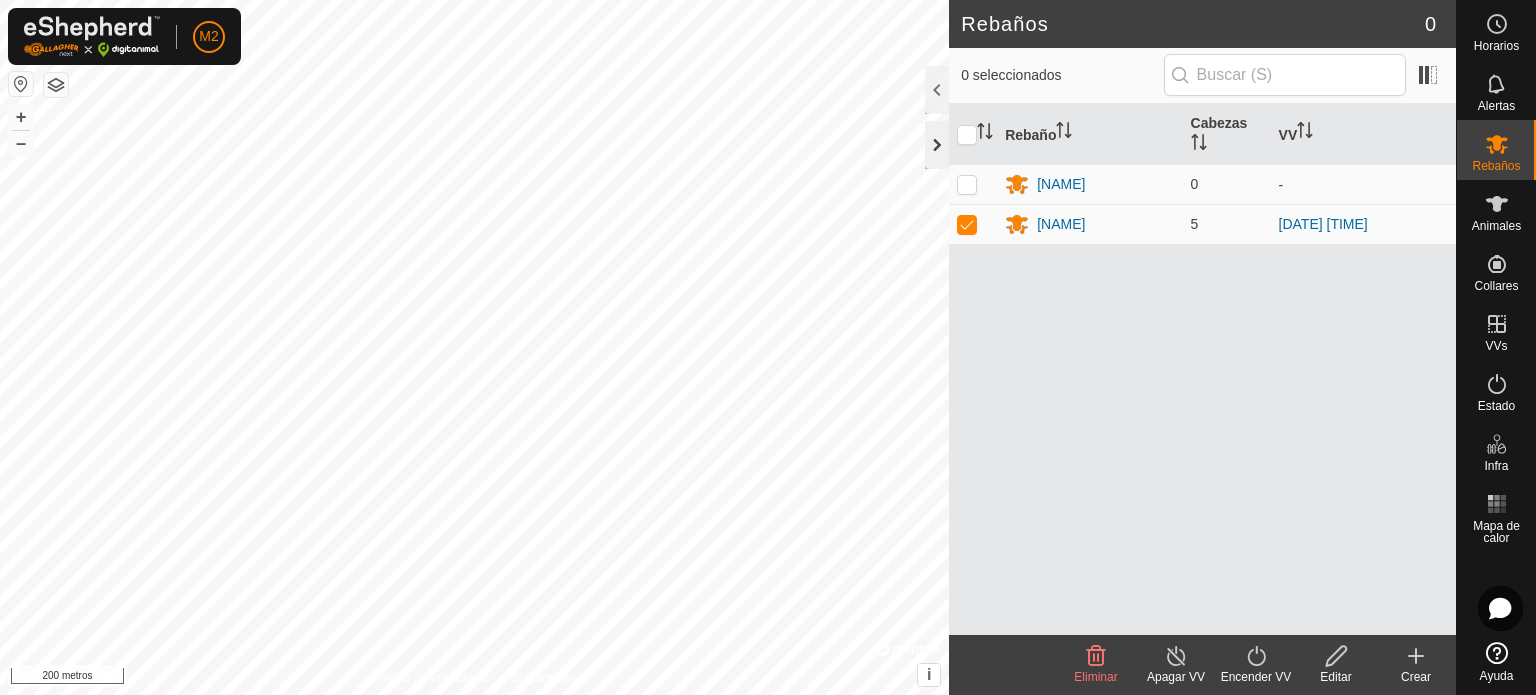 click 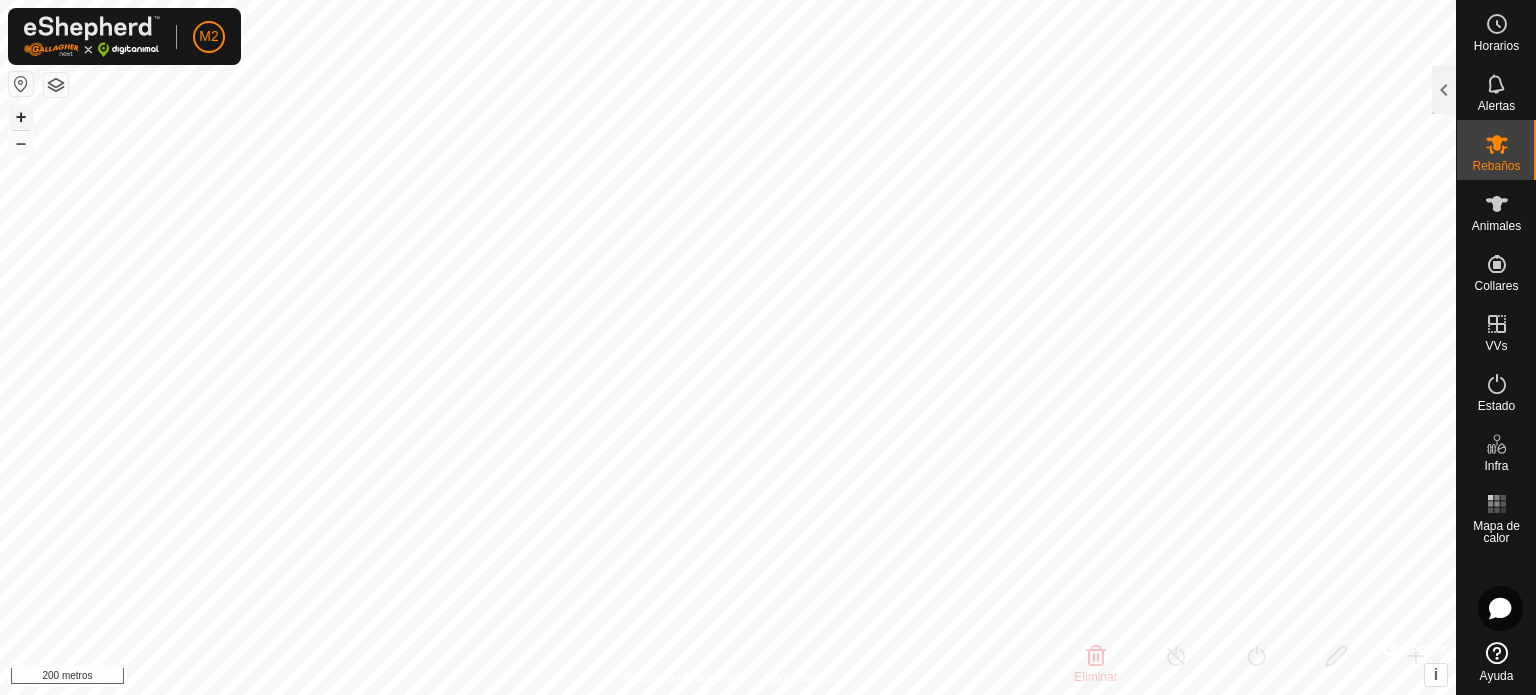 click on "+" at bounding box center (21, 116) 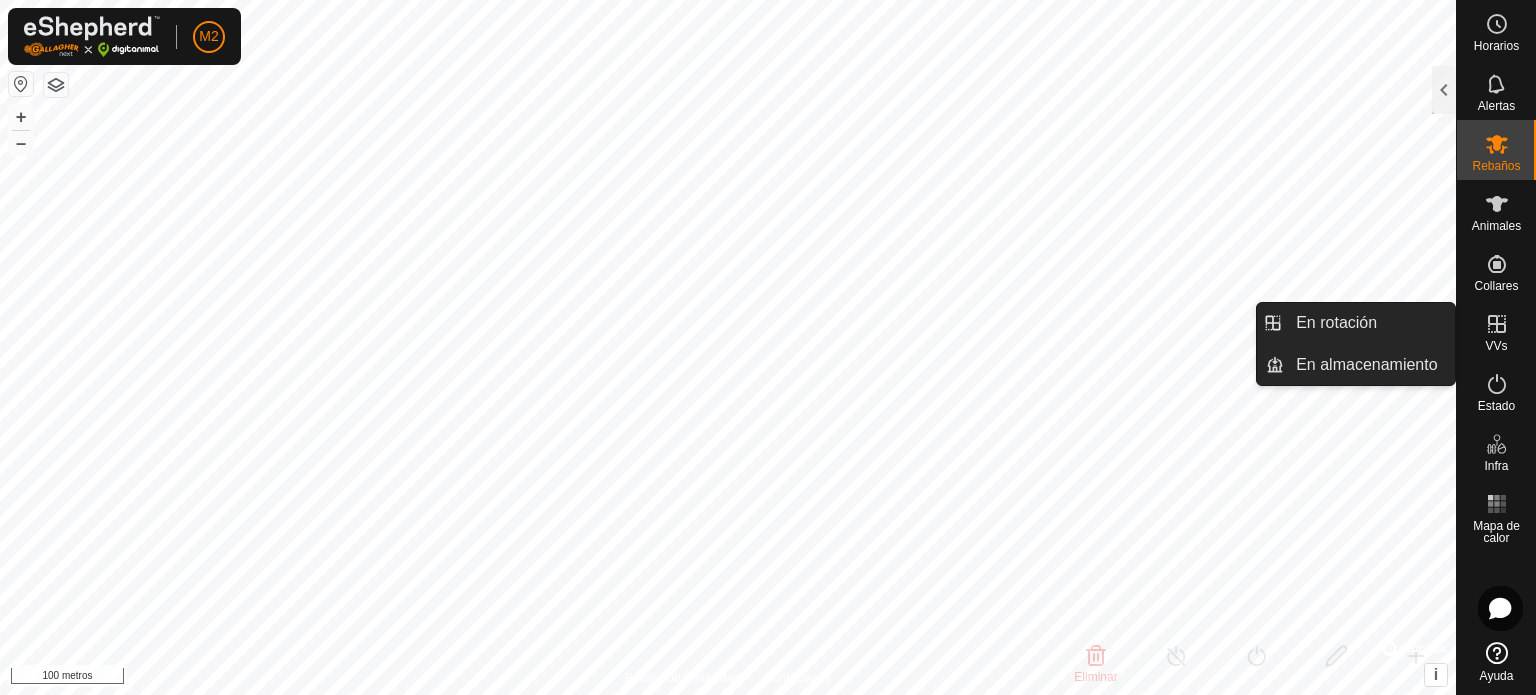 click 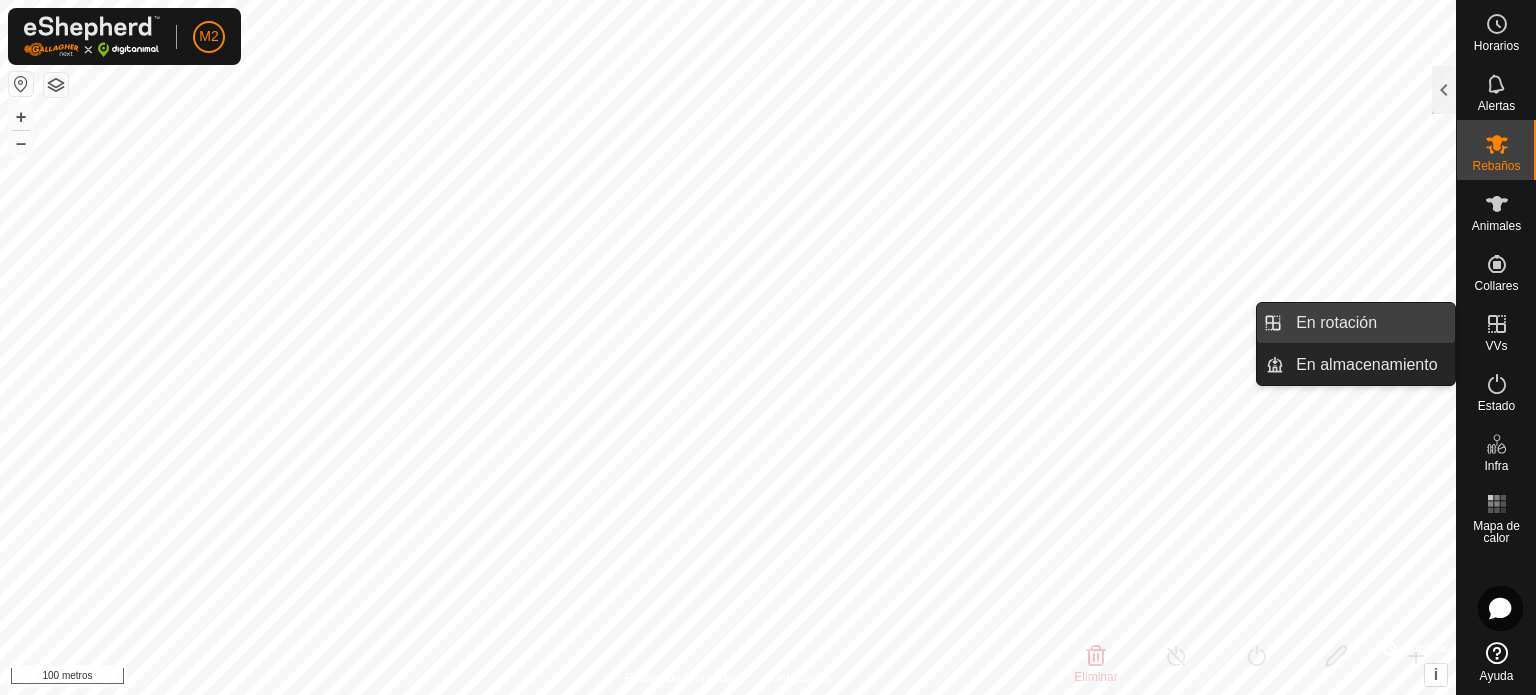 click on "En rotación" at bounding box center (1369, 323) 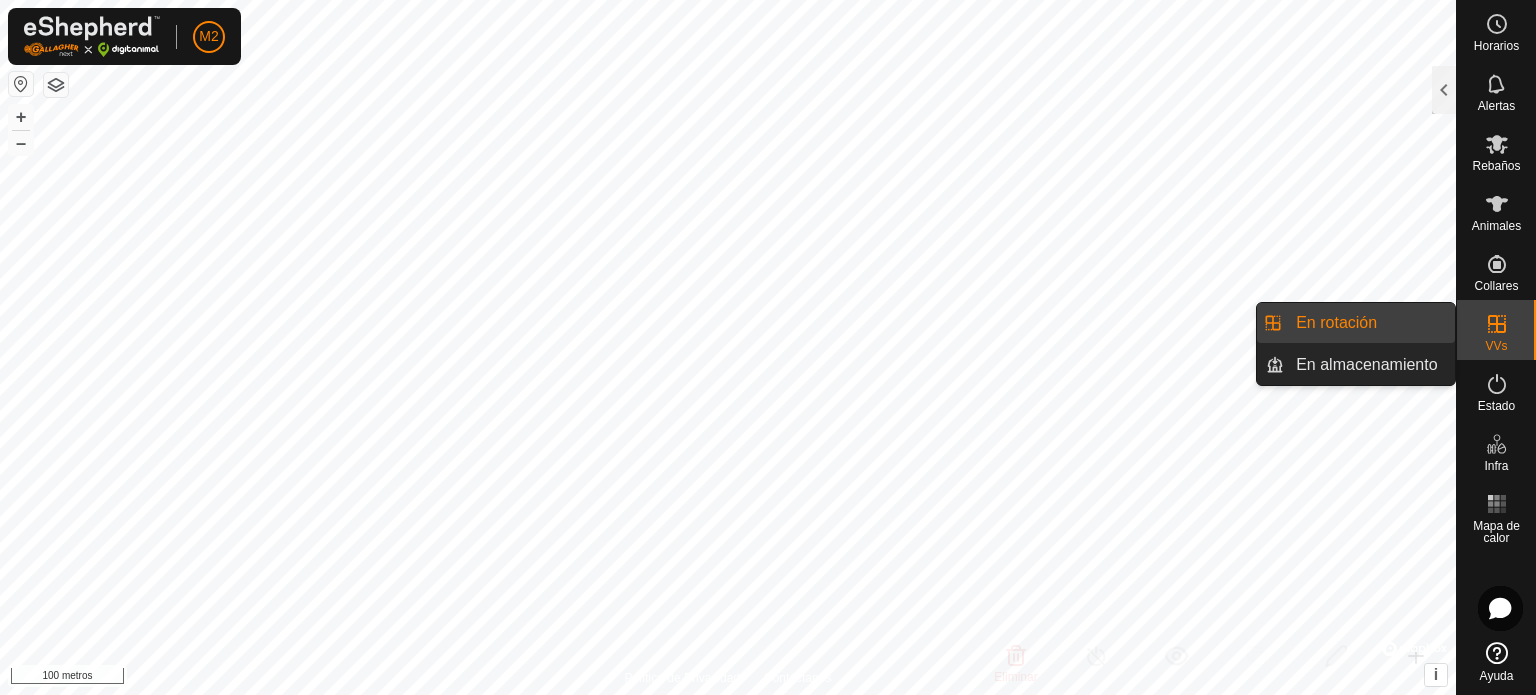 click on "En rotación" at bounding box center (1369, 323) 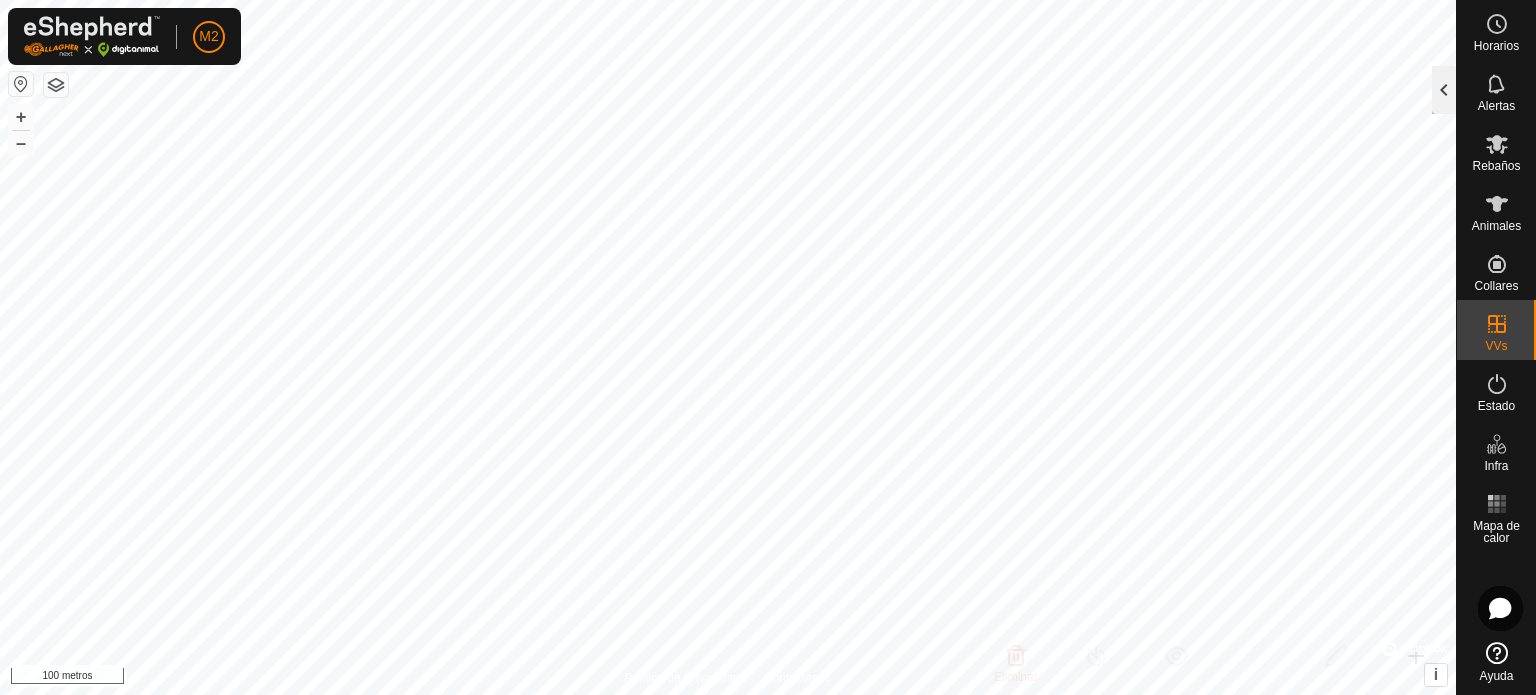 click 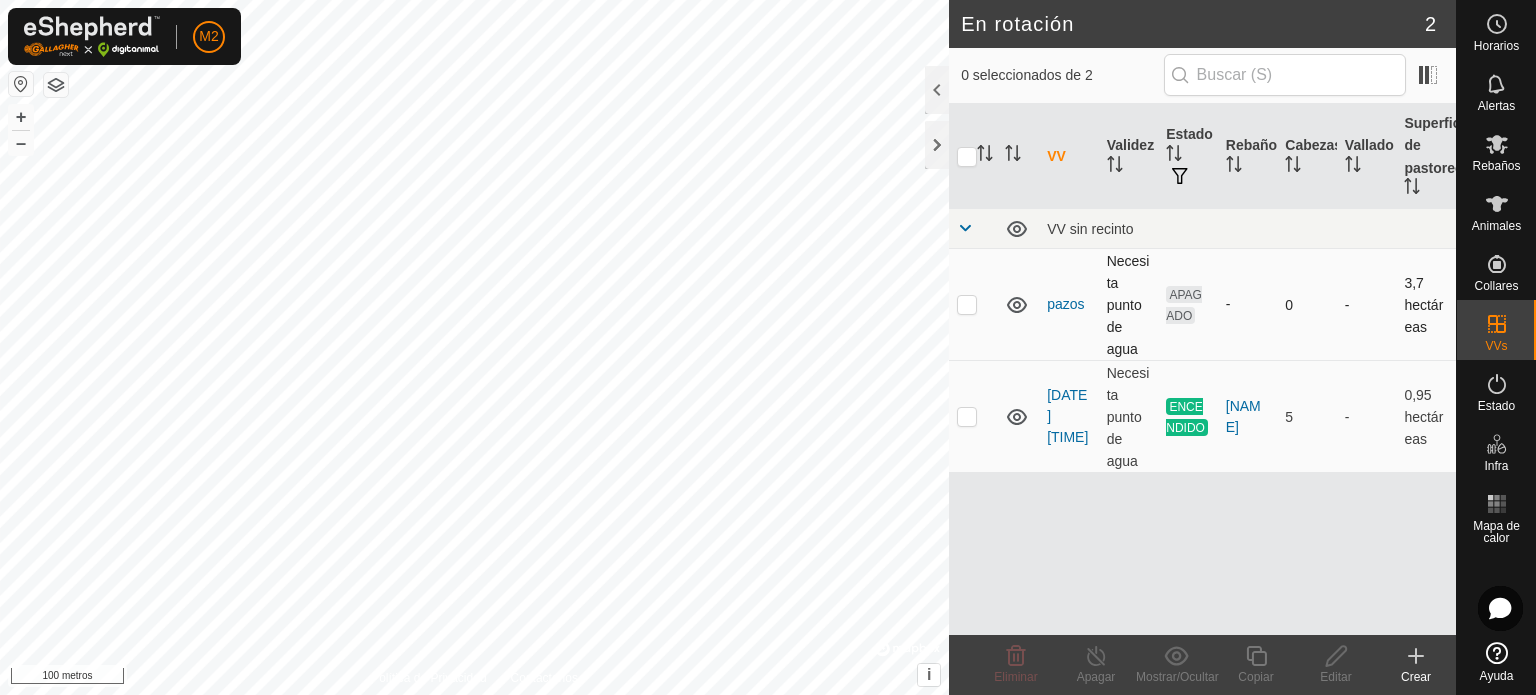 click at bounding box center (967, 304) 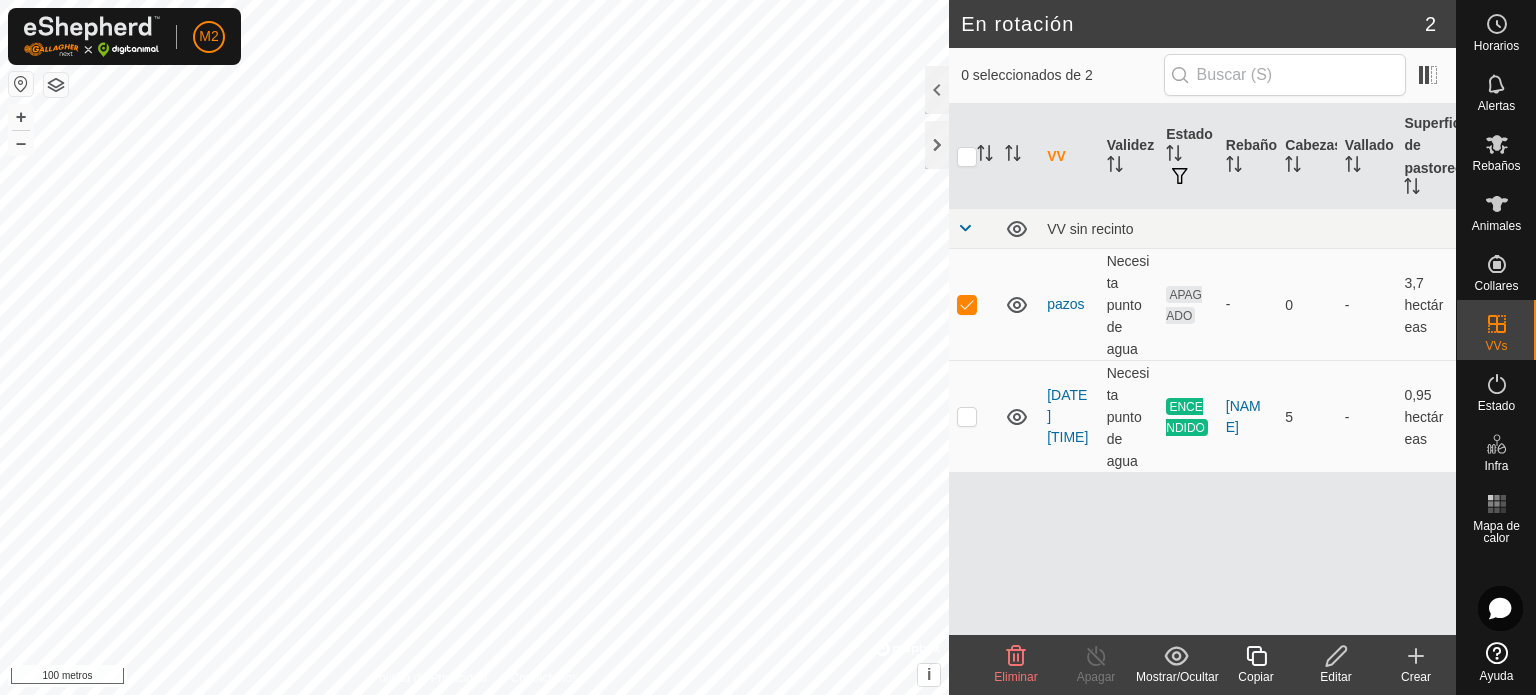 click 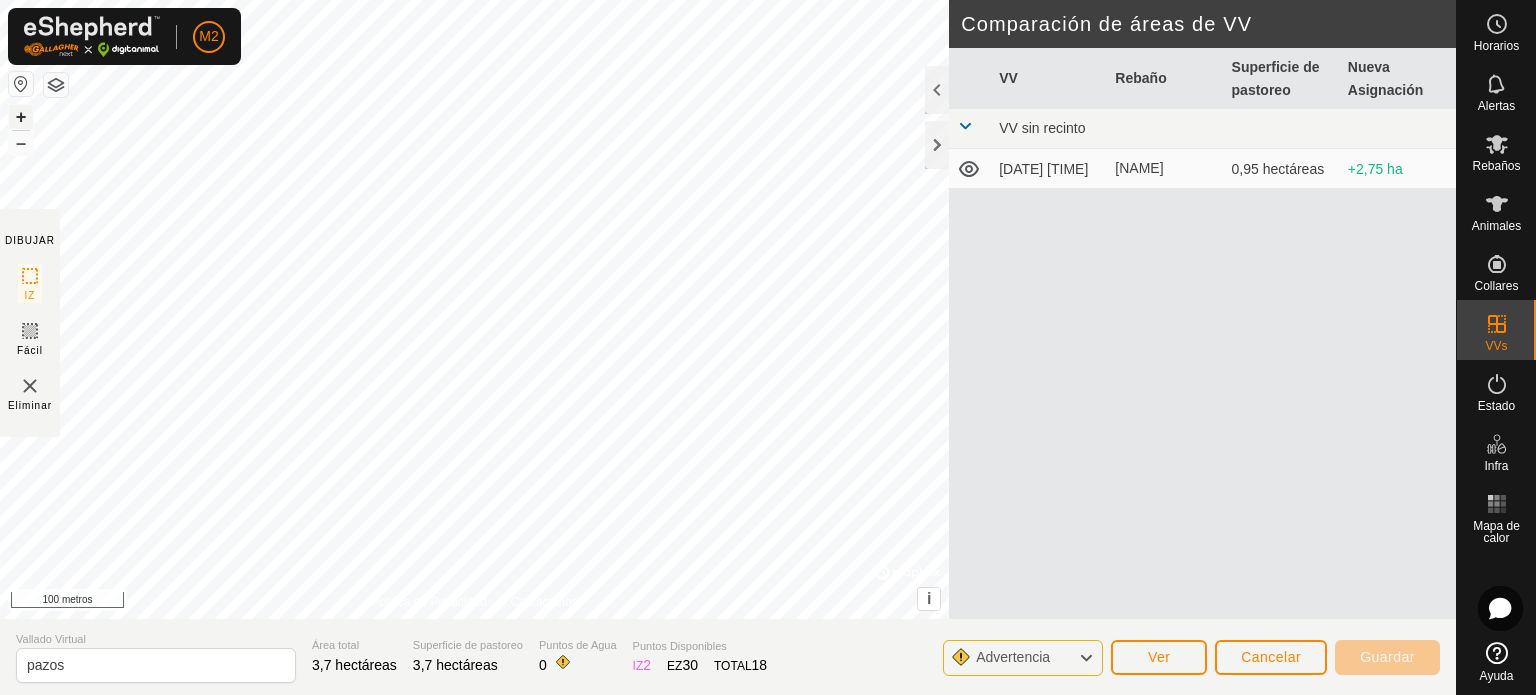 click on "+" at bounding box center (21, 116) 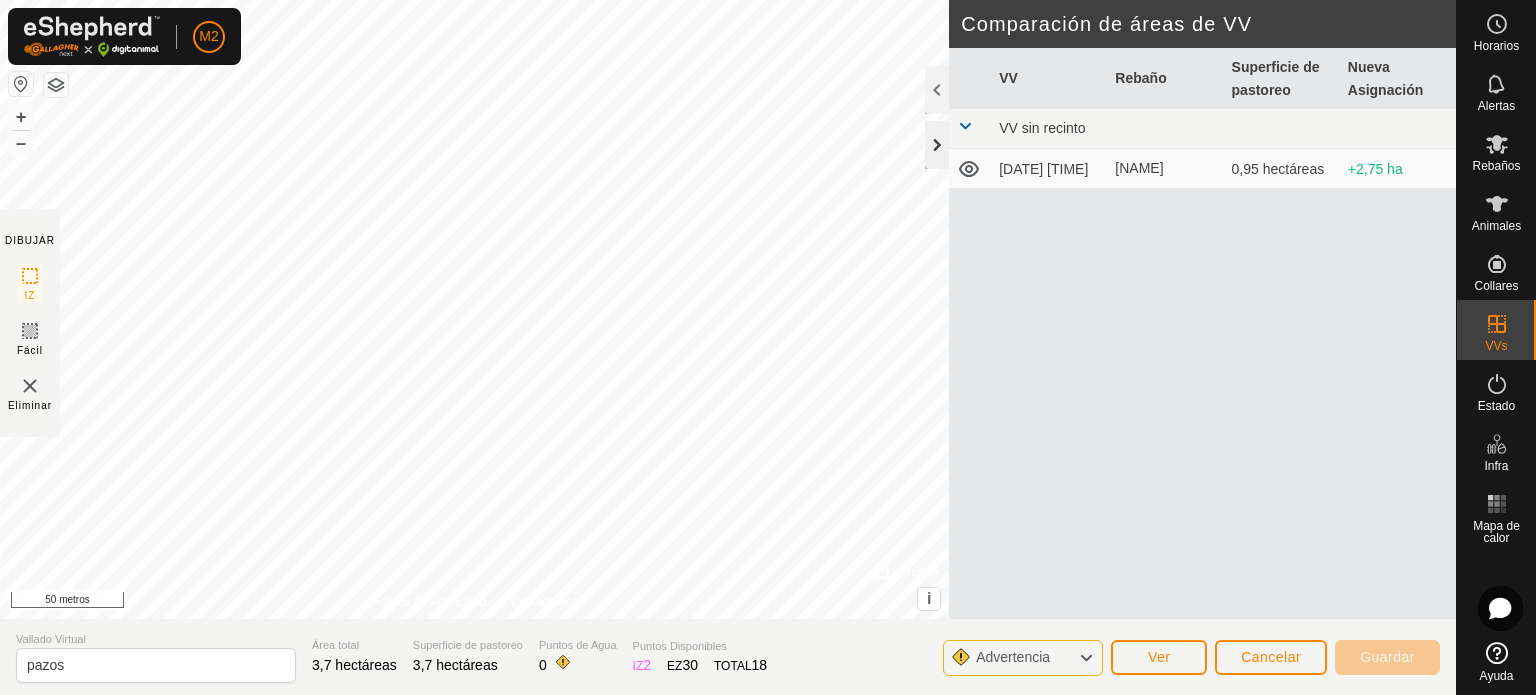 click 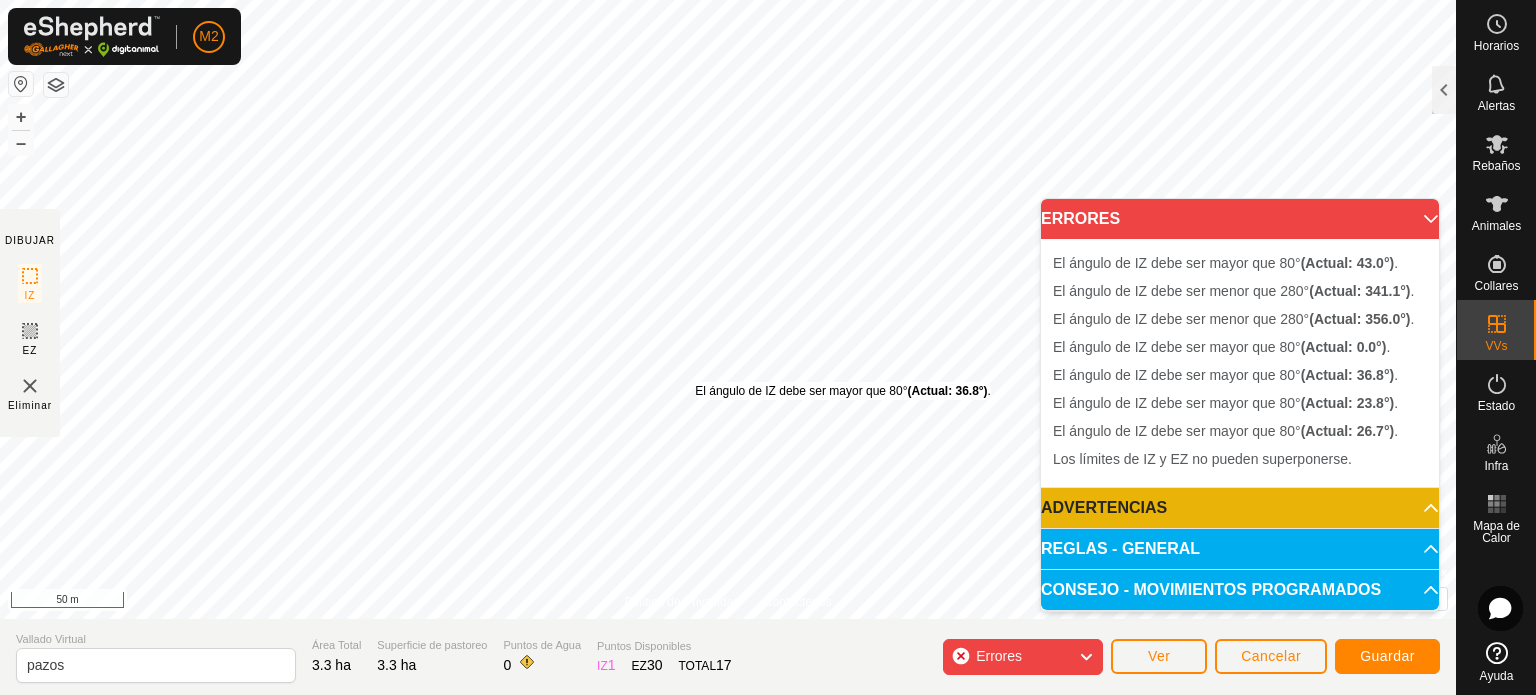 drag, startPoint x: 803, startPoint y: 256, endPoint x: 694, endPoint y: 383, distance: 167.36188 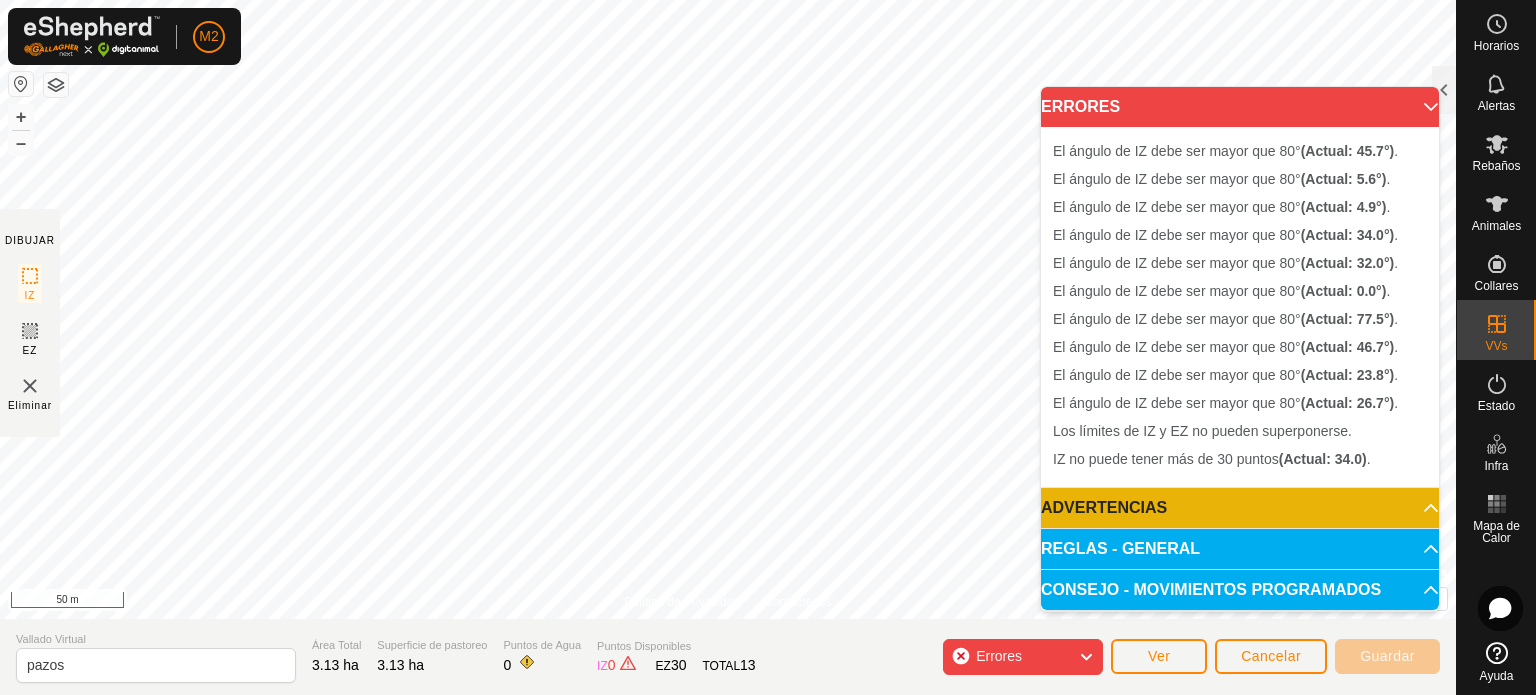 click on "El ángulo de IZ debe ser mayor que 80°  (Actual: 4.9°) . + – ⇧ i ©  Mapbox , ©  OpenStreetMap ,  Improve this map 50 m" at bounding box center (728, 309) 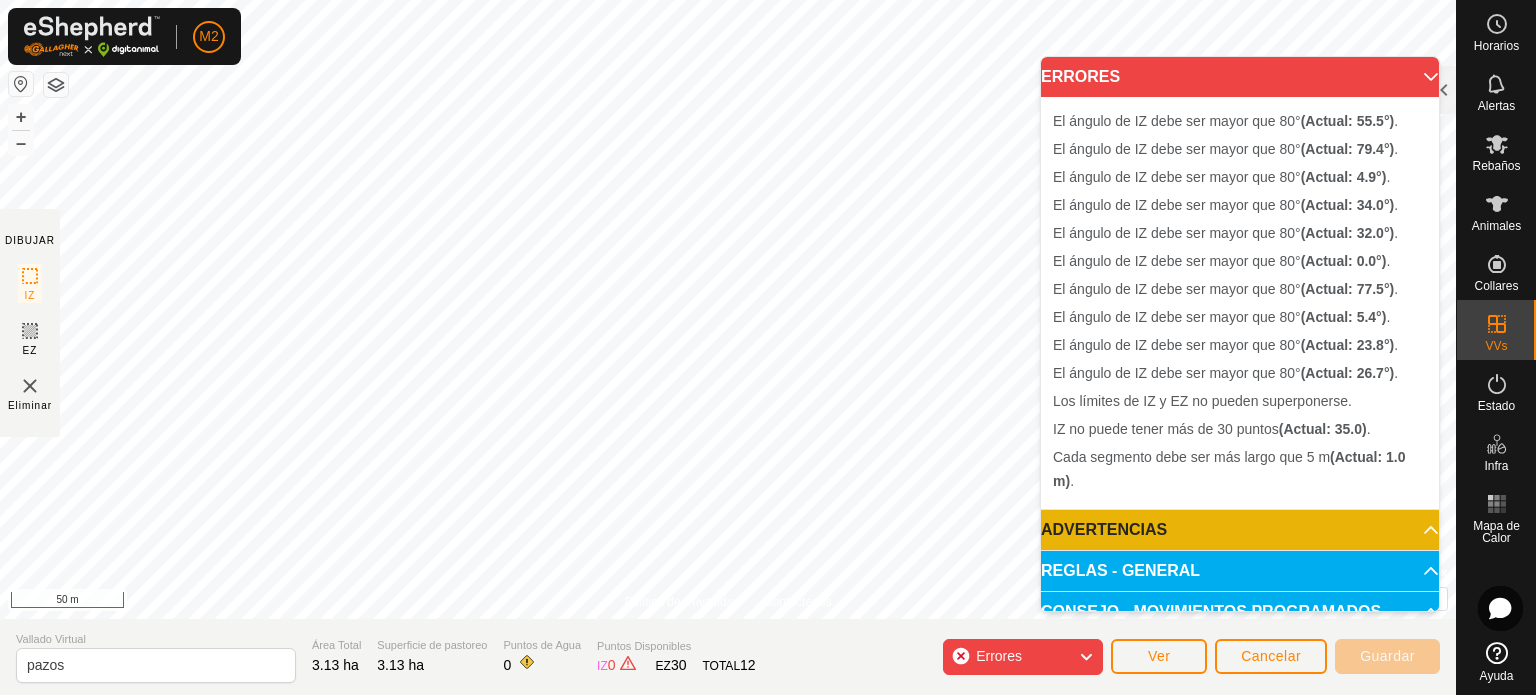 click on "El ángulo de IZ debe ser mayor que 80°  (Actual: 5.4°) . + – ⇧ i ©  Mapbox , ©  OpenStreetMap ,  Improve this map 50 m" at bounding box center [728, 309] 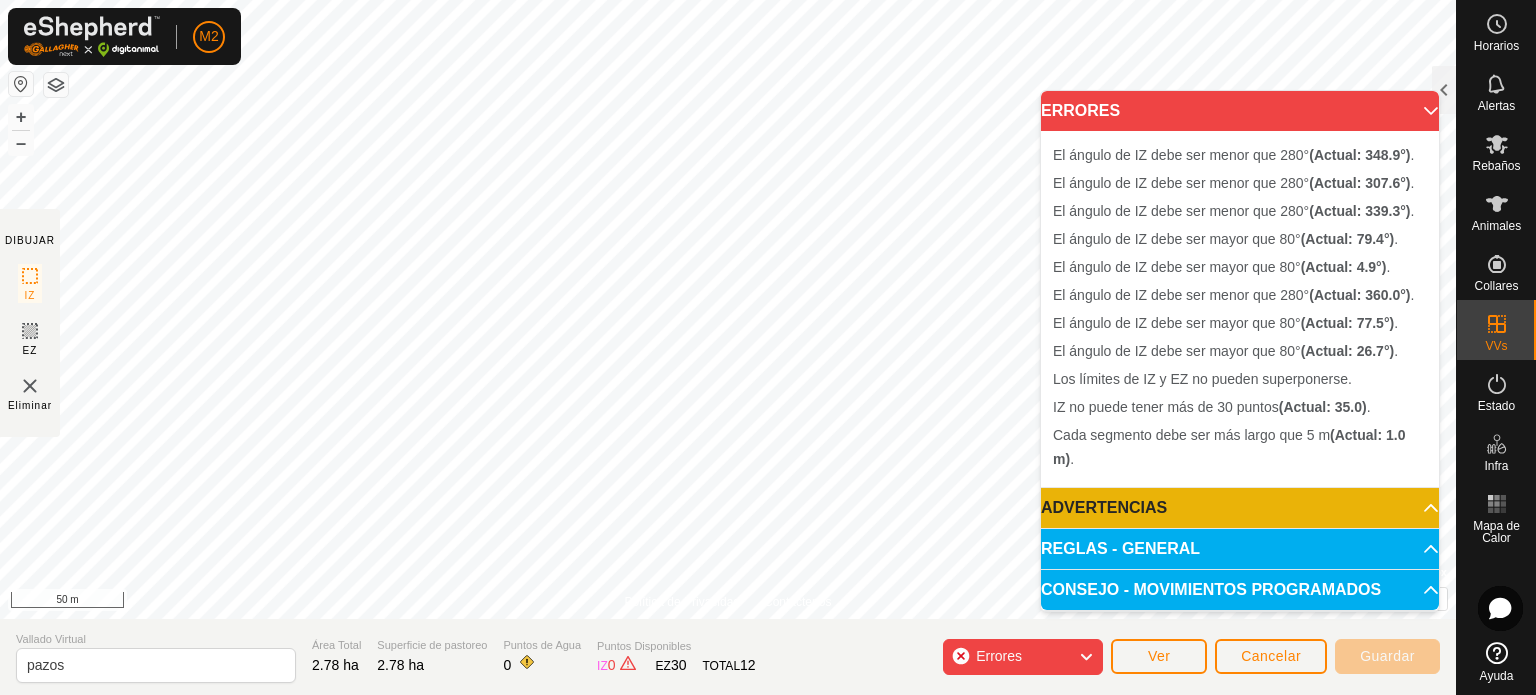 click on "El ángulo de IZ debe ser mayor que 80°  (Actual: 77.5°) . + – ⇧ i ©  Mapbox , ©  OpenStreetMap ,  Improve this map 50 m" at bounding box center (728, 309) 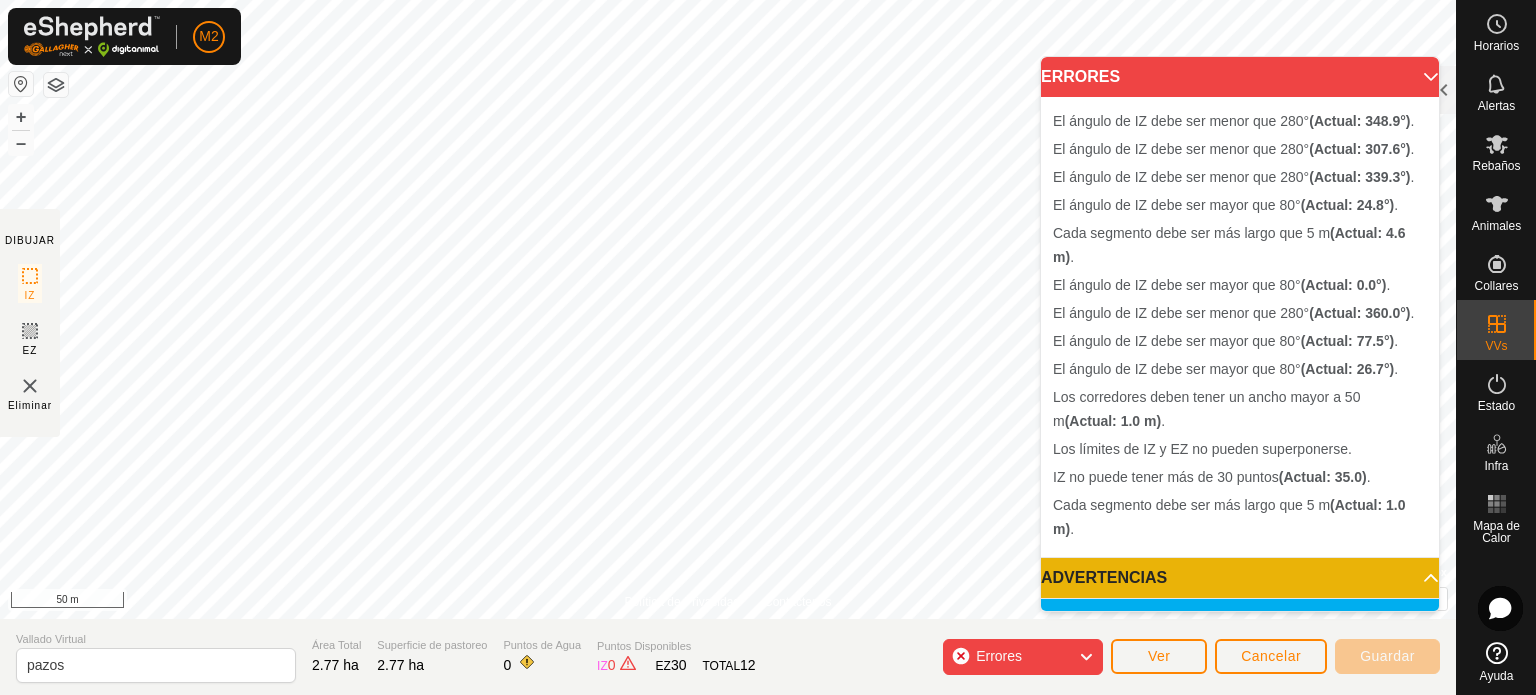 click on "El ángulo de IZ debe ser menor que 280°  (Actual: 348.9°) . + – ⇧ i ©  Mapbox , ©  OpenStreetMap ,  Improve this map 50 m" at bounding box center [728, 309] 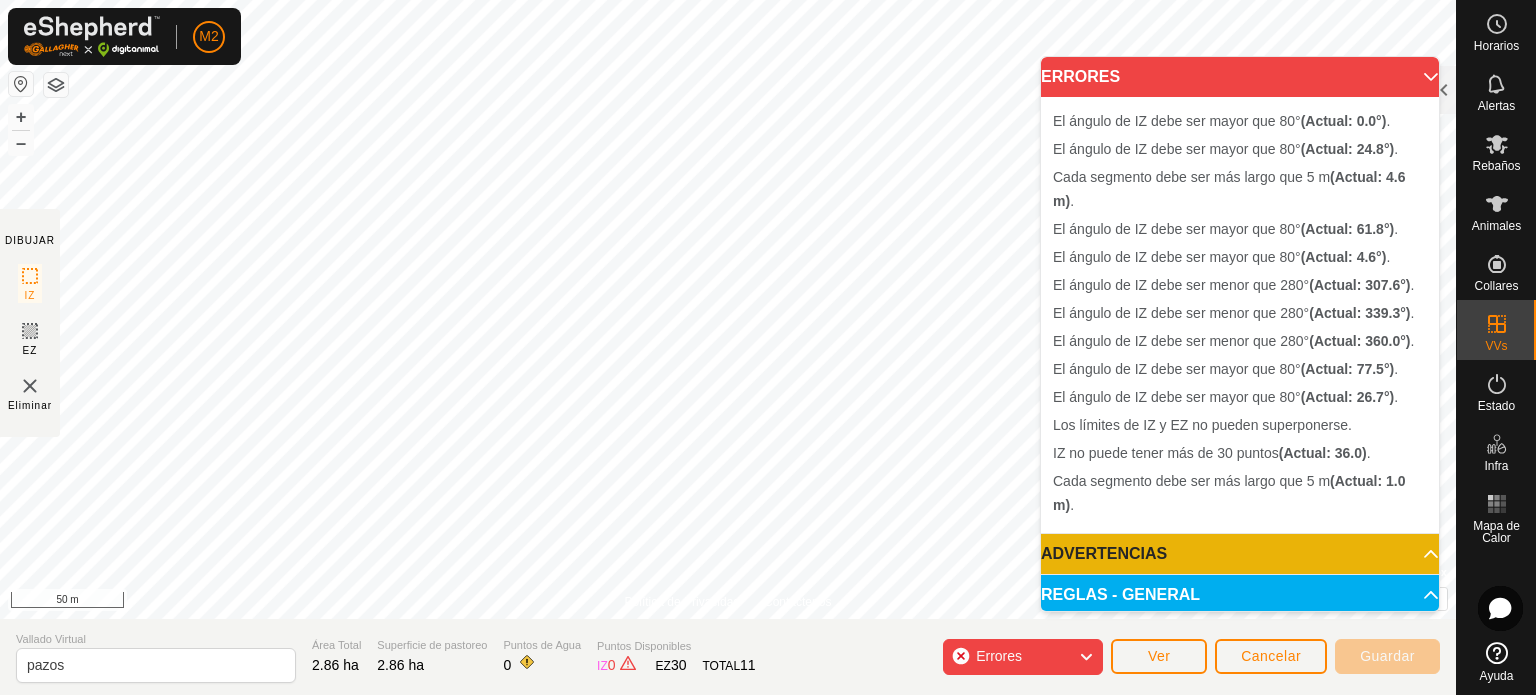 click on "El ángulo de IZ debe ser mayor que 80°  (Actual: 26.7°) . + – ⇧ i ©  Mapbox , ©  OpenStreetMap ,  Improve this map 50 m" at bounding box center [728, 309] 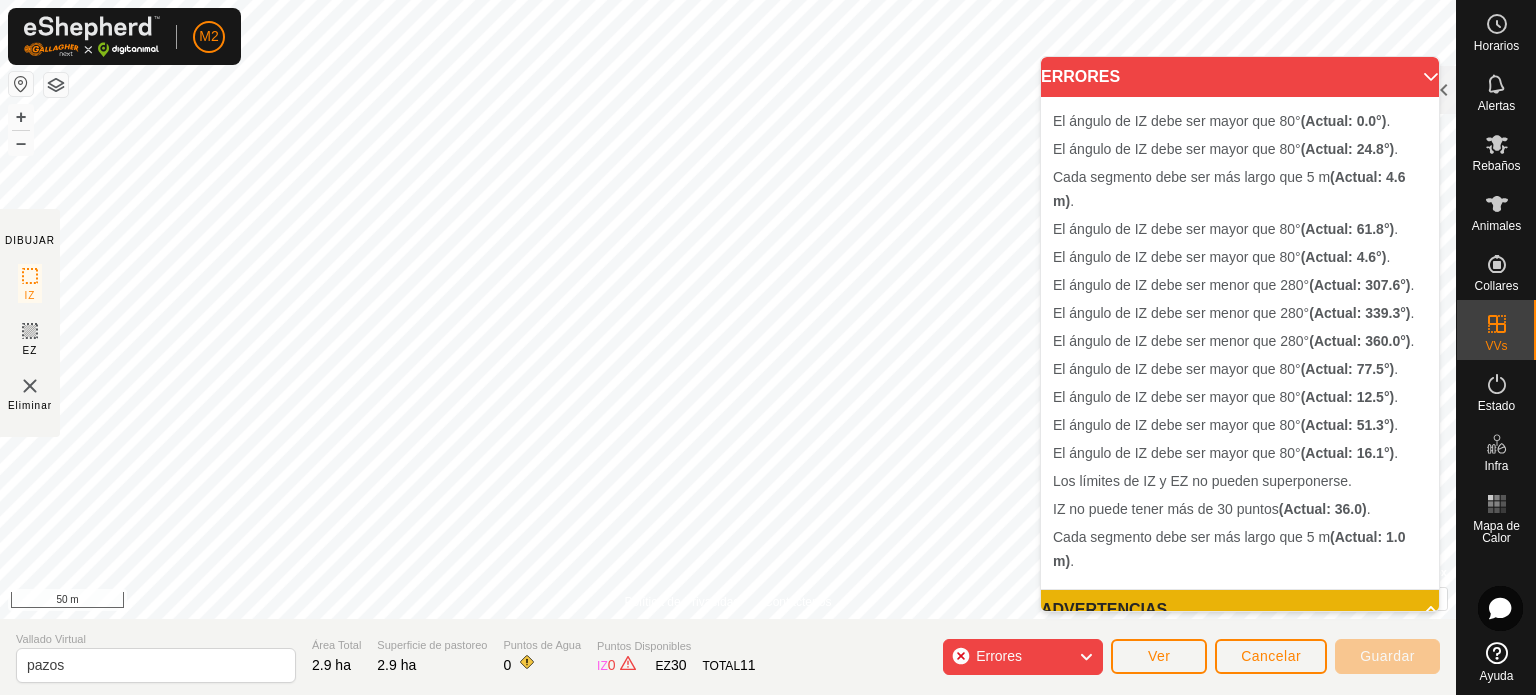 click on "El ángulo de IZ debe ser mayor que 80°  (Actual: 4.6°) . + – ⇧ i ©  Mapbox , ©  OpenStreetMap ,  Improve this map 50 m" at bounding box center (728, 309) 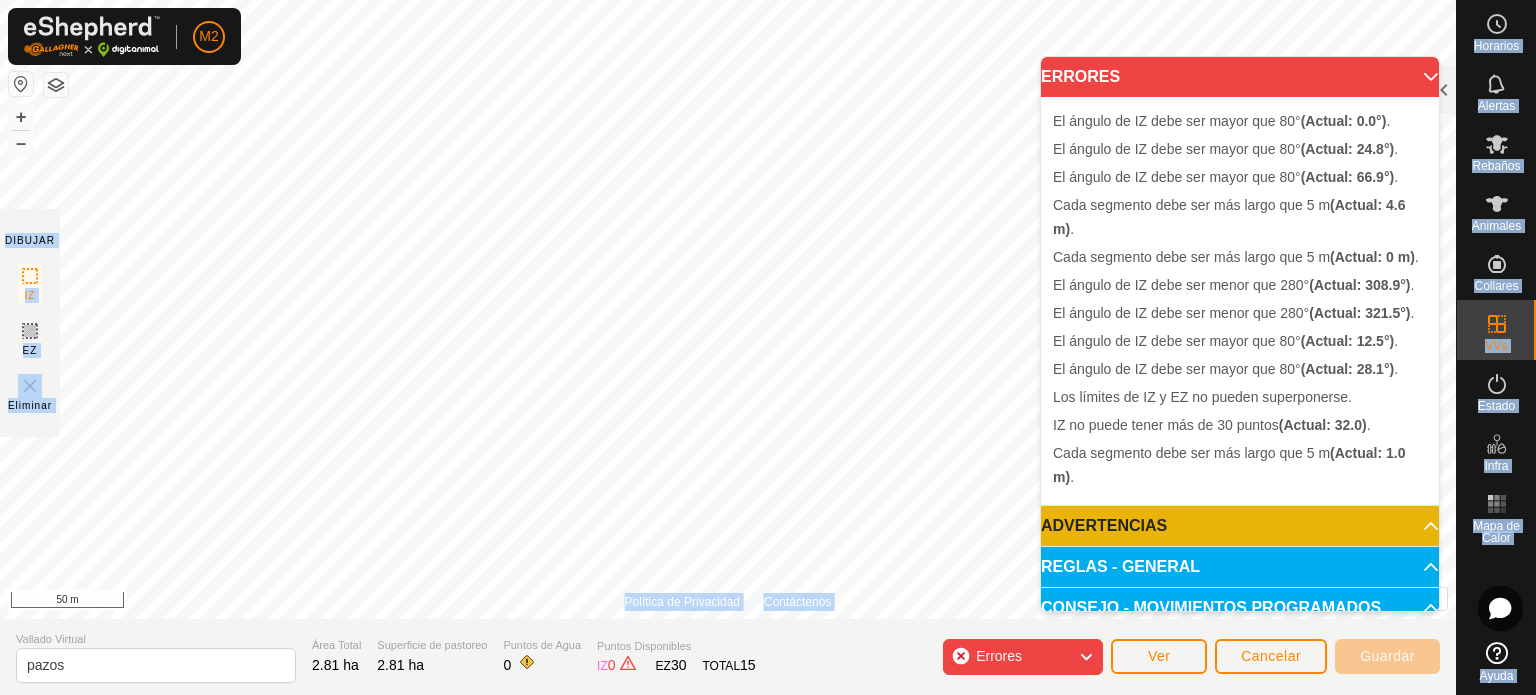click on "M2 Horarios Alertas Rebaños Animales Collares VVs Estado Infra Mapa de Calor Ayuda DIBUJAR IZ EZ Eliminar Política de Privacidad Contáctenos El ángulo de IZ debe ser mayor que 80° (Actual: 77.5°) . + – ⇧ i © Mapbox , © OpenStreetMap , Improve this map 50 m Comparación de Áreas de VV VV Rebaño Superficie de pastoreo Nueva Asignación VV sin recinto [DATE] [TIME] manu 0.95 ha +1.86 ha Vallado Virtual pazos Área Total 2.81 ha Superficie de pastoreo 2.81 ha Puntos de Agua 0 Puntos Disponibles IZ 0 EZ 30 TOTAL 15 Errores Ver Cancelar Guardar" 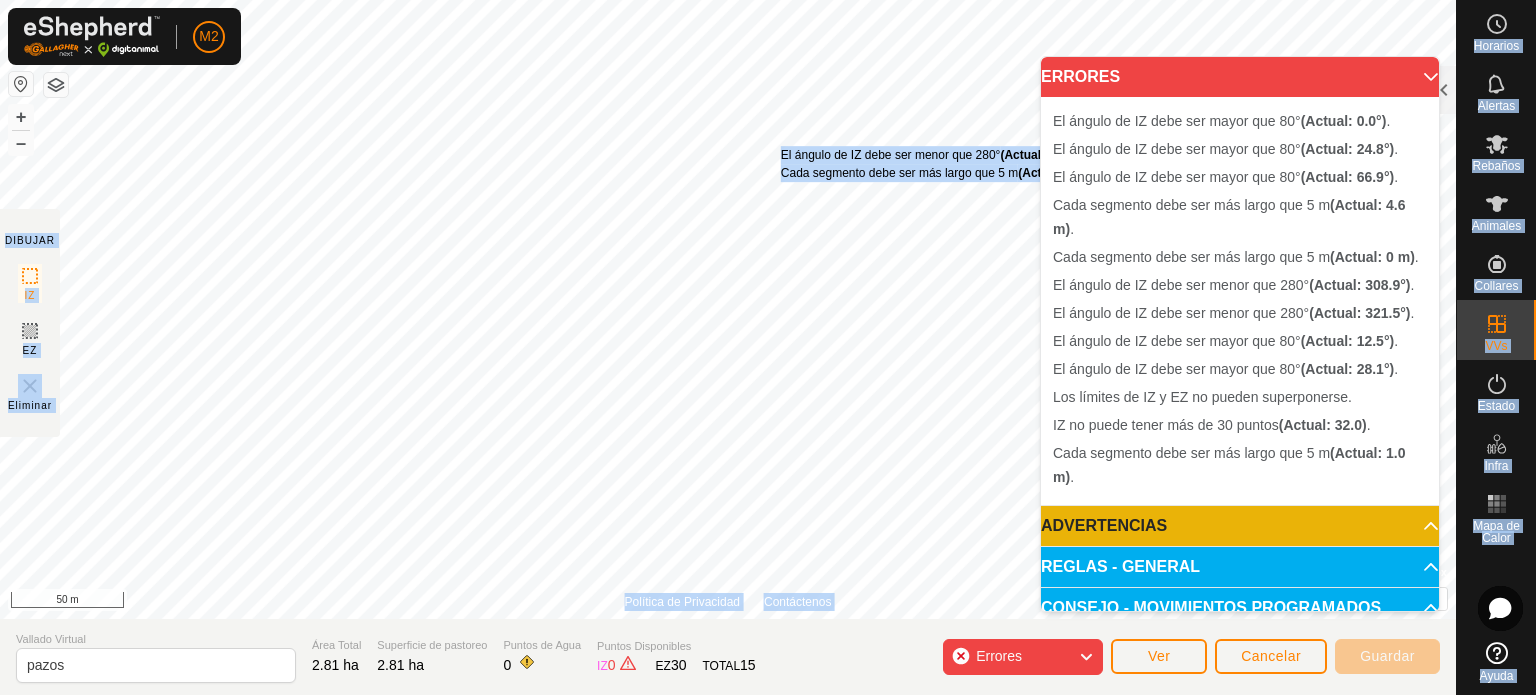 click on "El ángulo de IZ debe ser menor que 280°  (Actual: 321.5°) . Cada segmento debe ser más largo que 5 m  (Actual: 4.6 m) . + – ⇧ i ©  Mapbox , ©  OpenStreetMap ,  Improve this map 50 m" at bounding box center (728, 309) 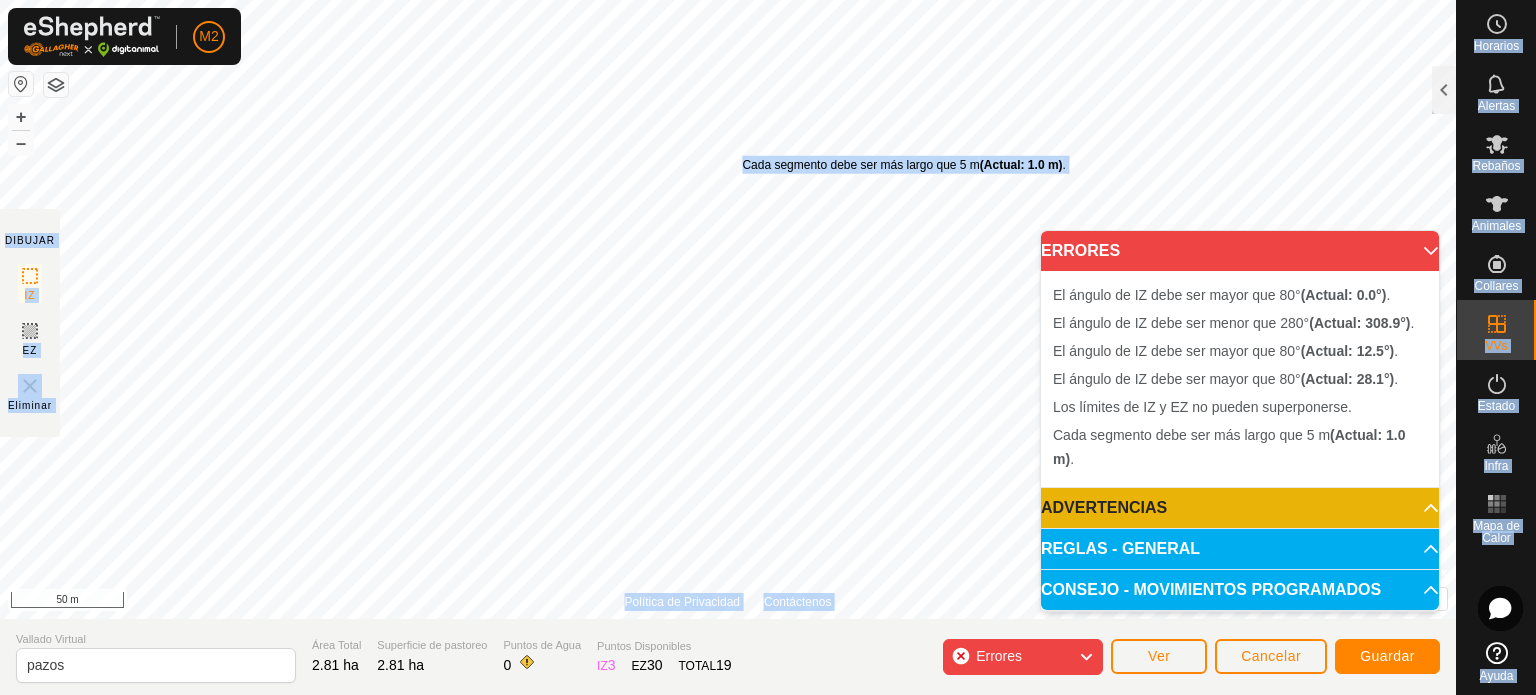 click on "Cada segmento debe ser más largo que 5 m  (Actual: 1.0 m) ." at bounding box center (904, 165) 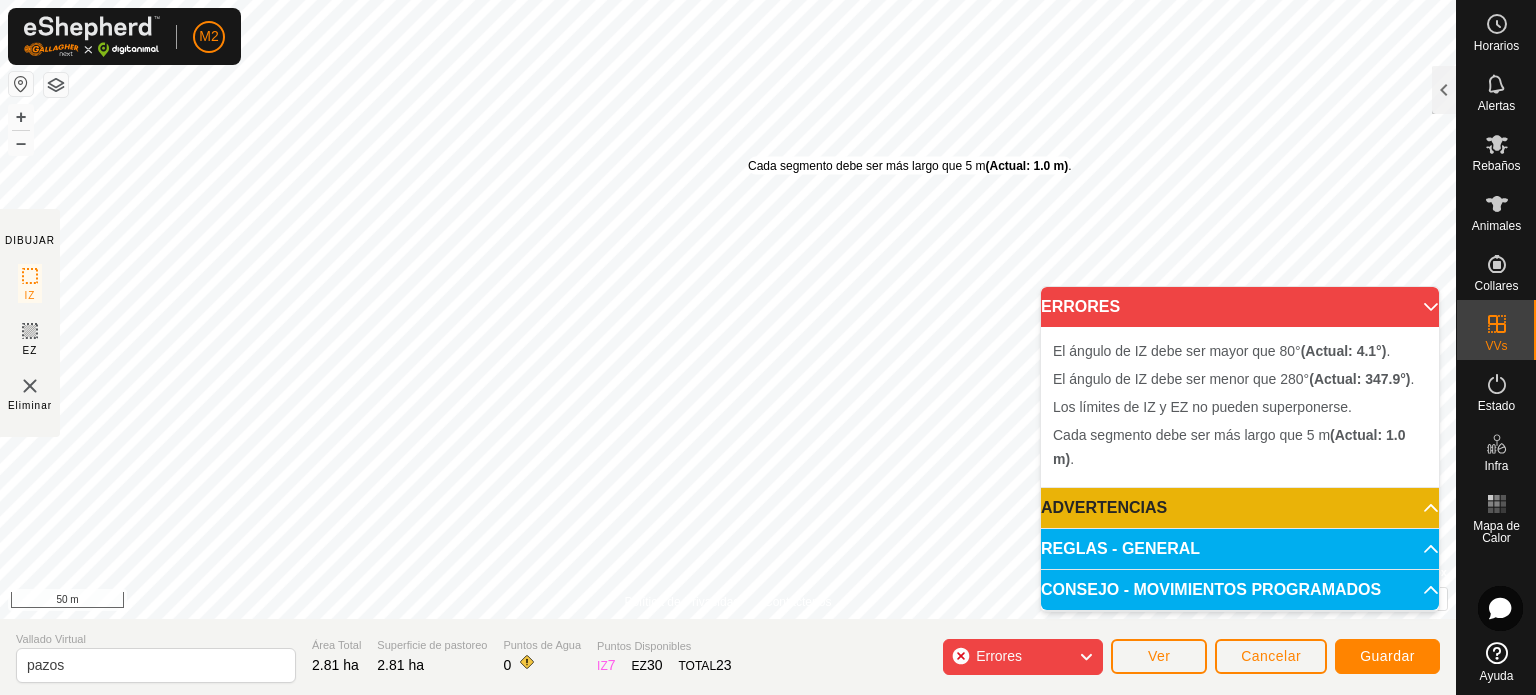 click on "Cada segmento debe ser más largo que 5 m  (Actual: 1.0 m) ." at bounding box center (910, 166) 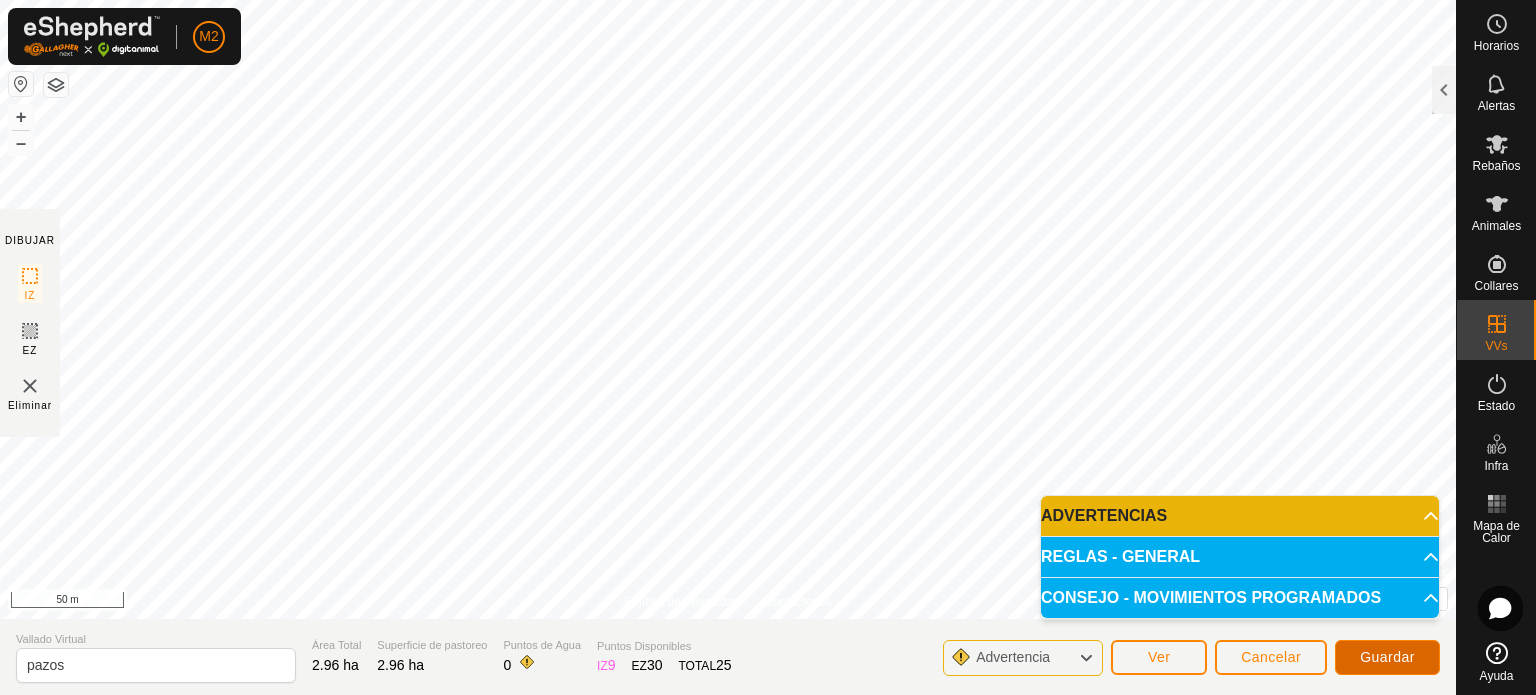 click on "Guardar" 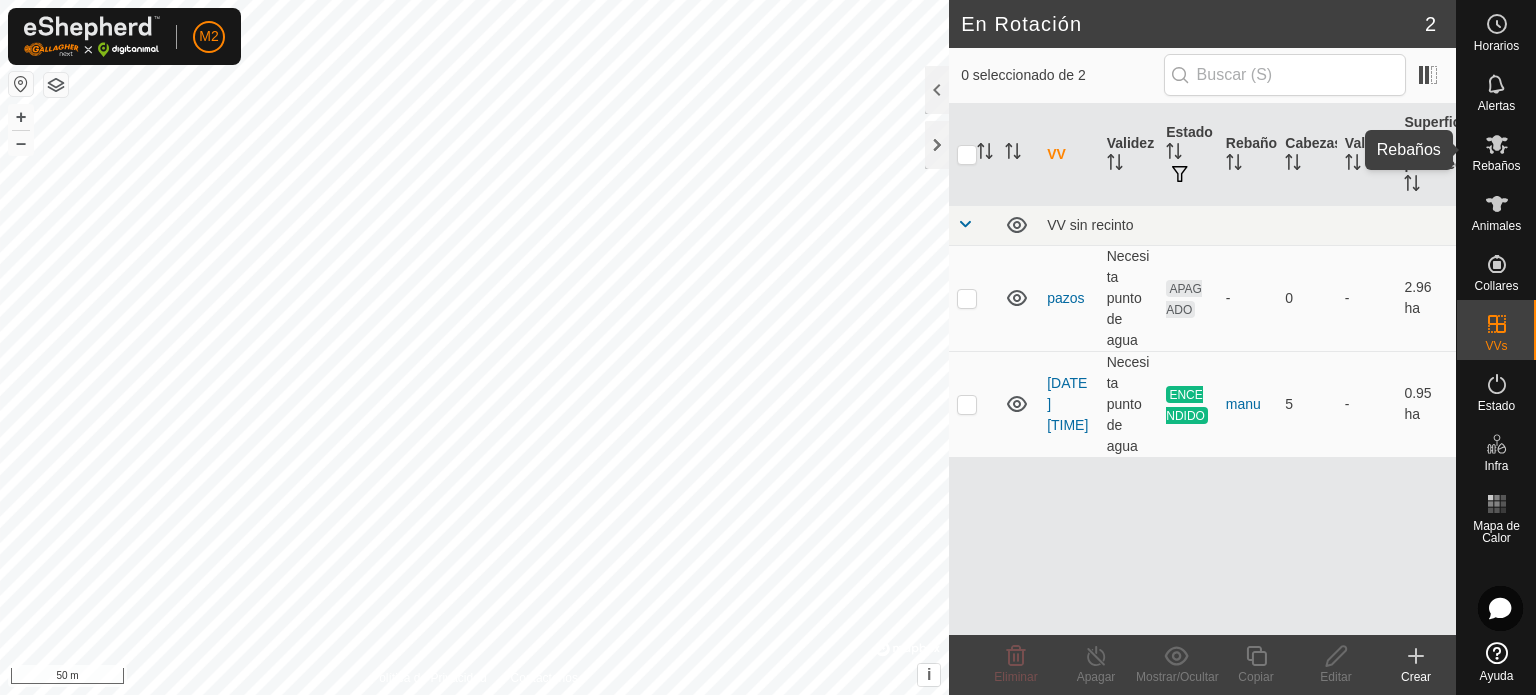 click at bounding box center (1497, 144) 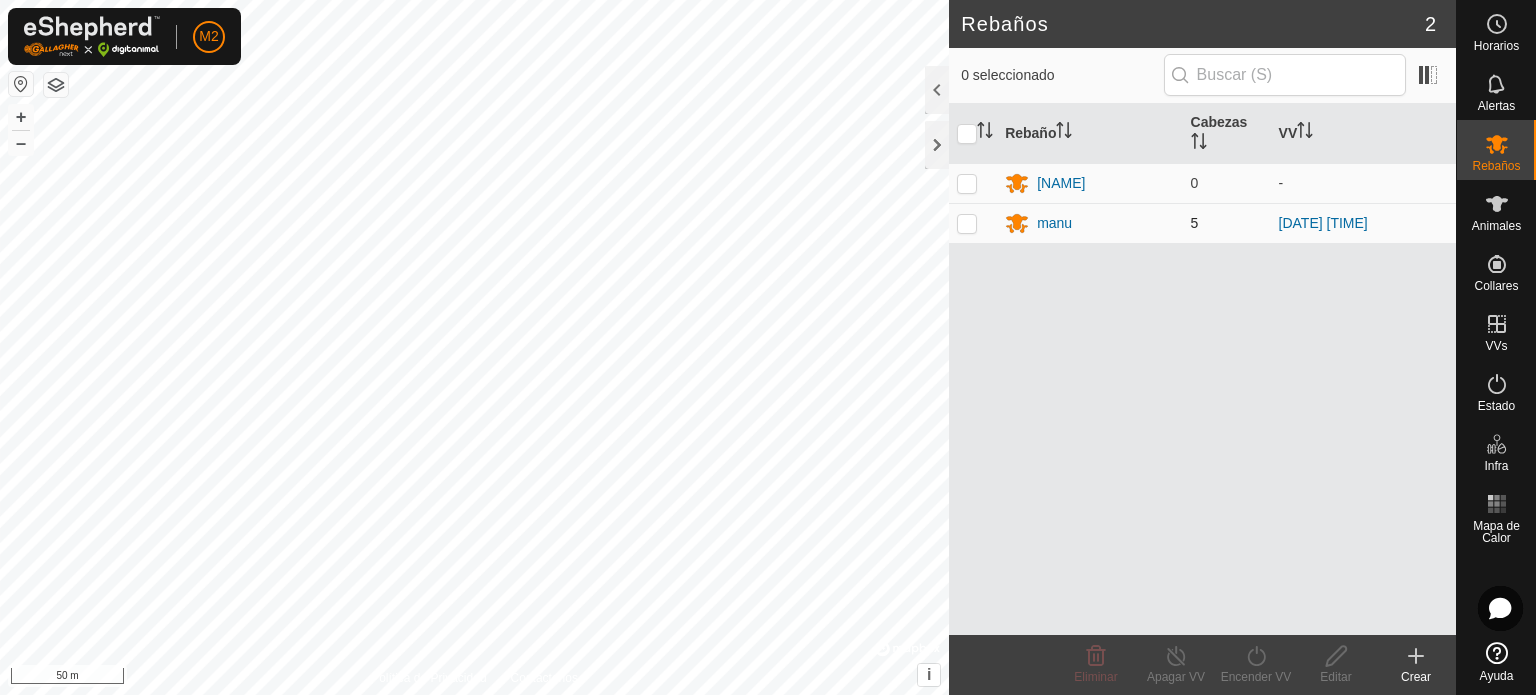 click at bounding box center [967, 223] 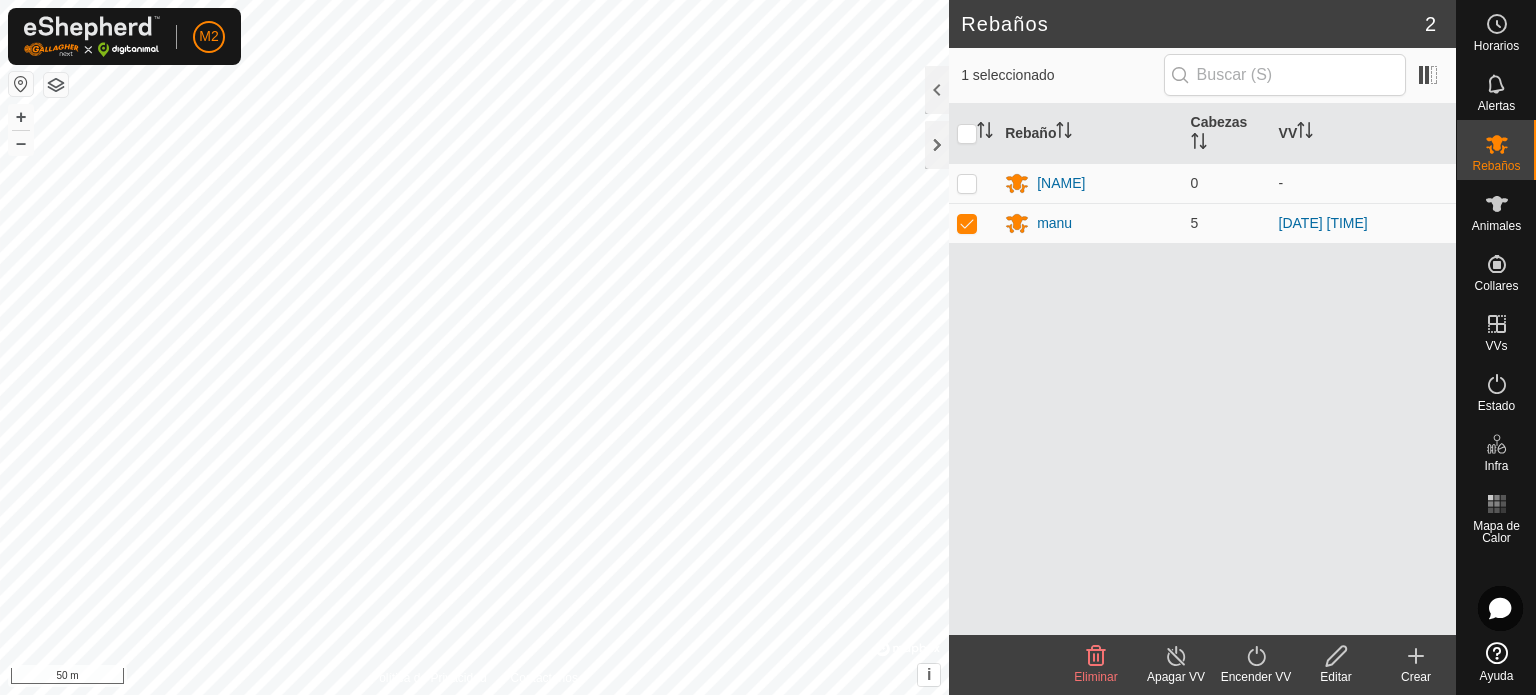 click 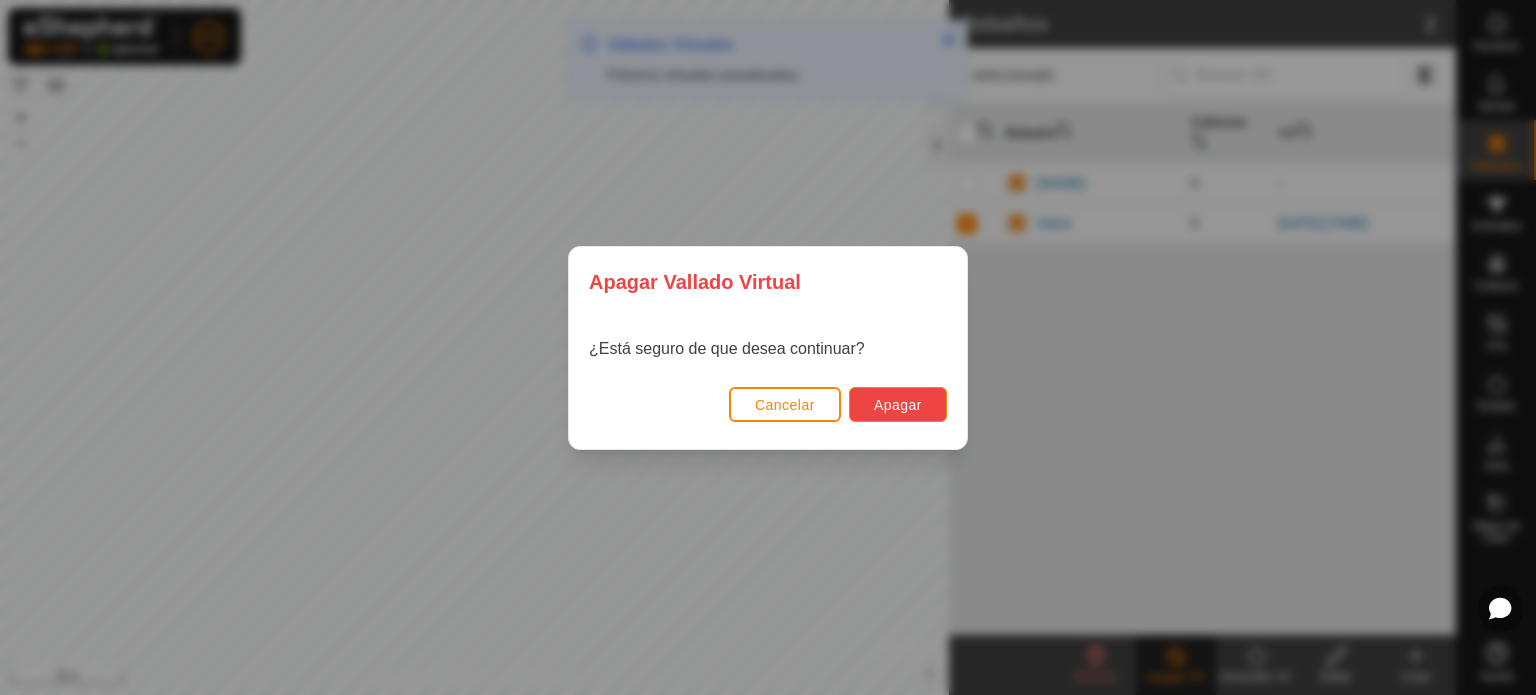 click on "Apagar" at bounding box center [898, 405] 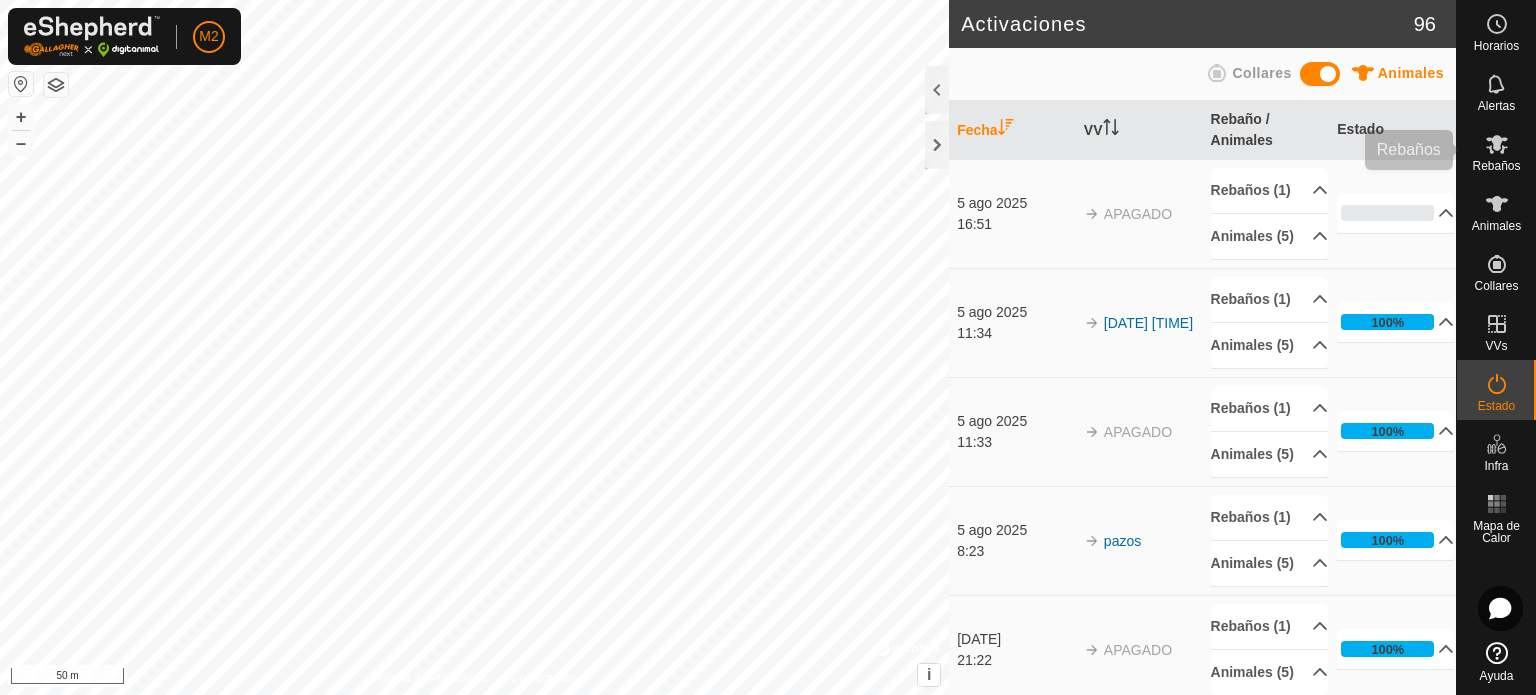 click 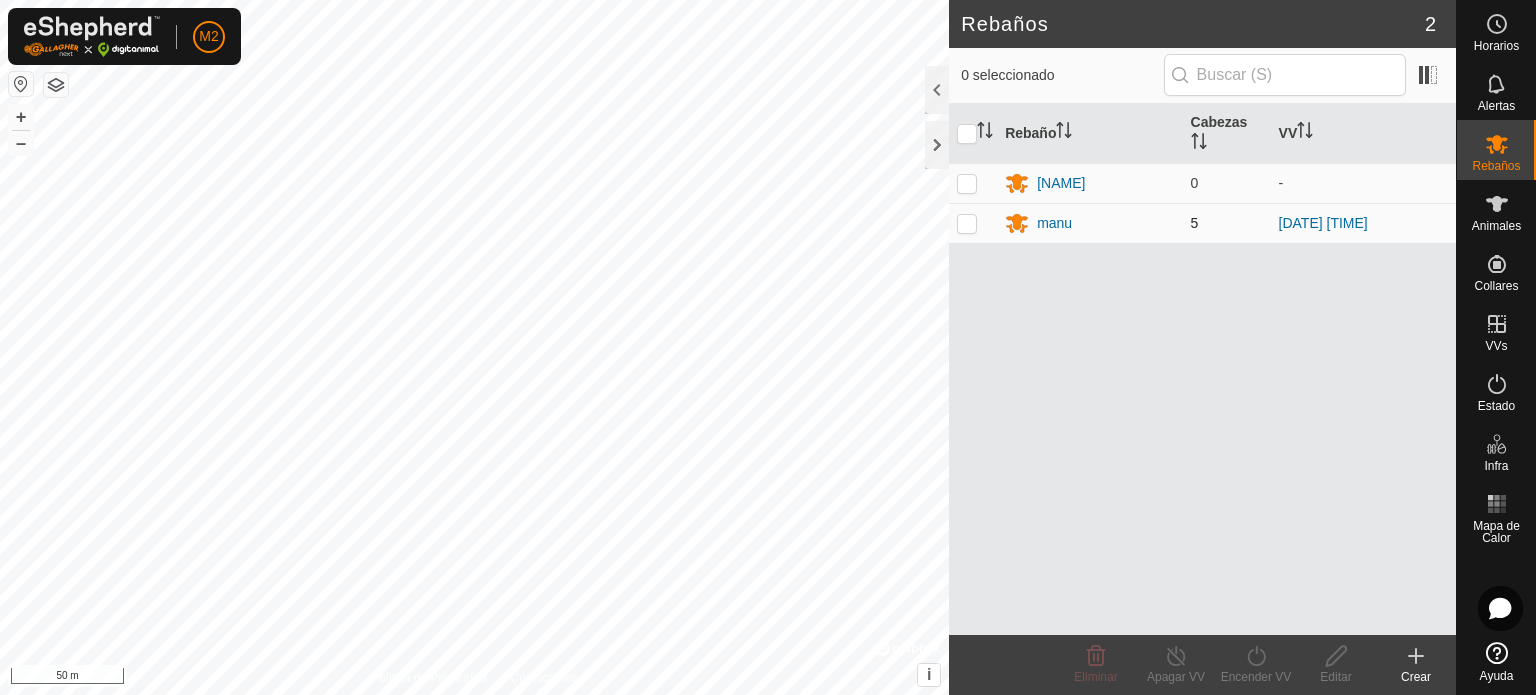 click at bounding box center (967, 223) 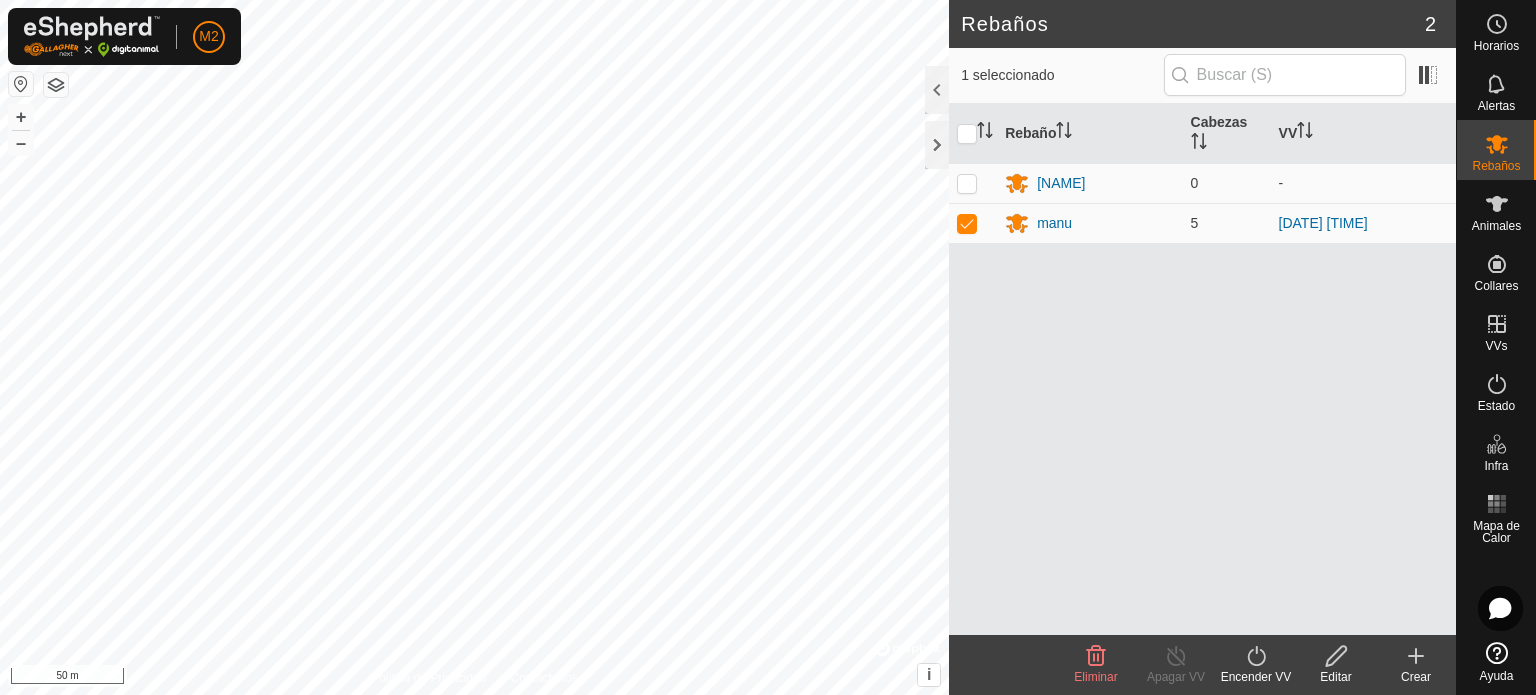 click 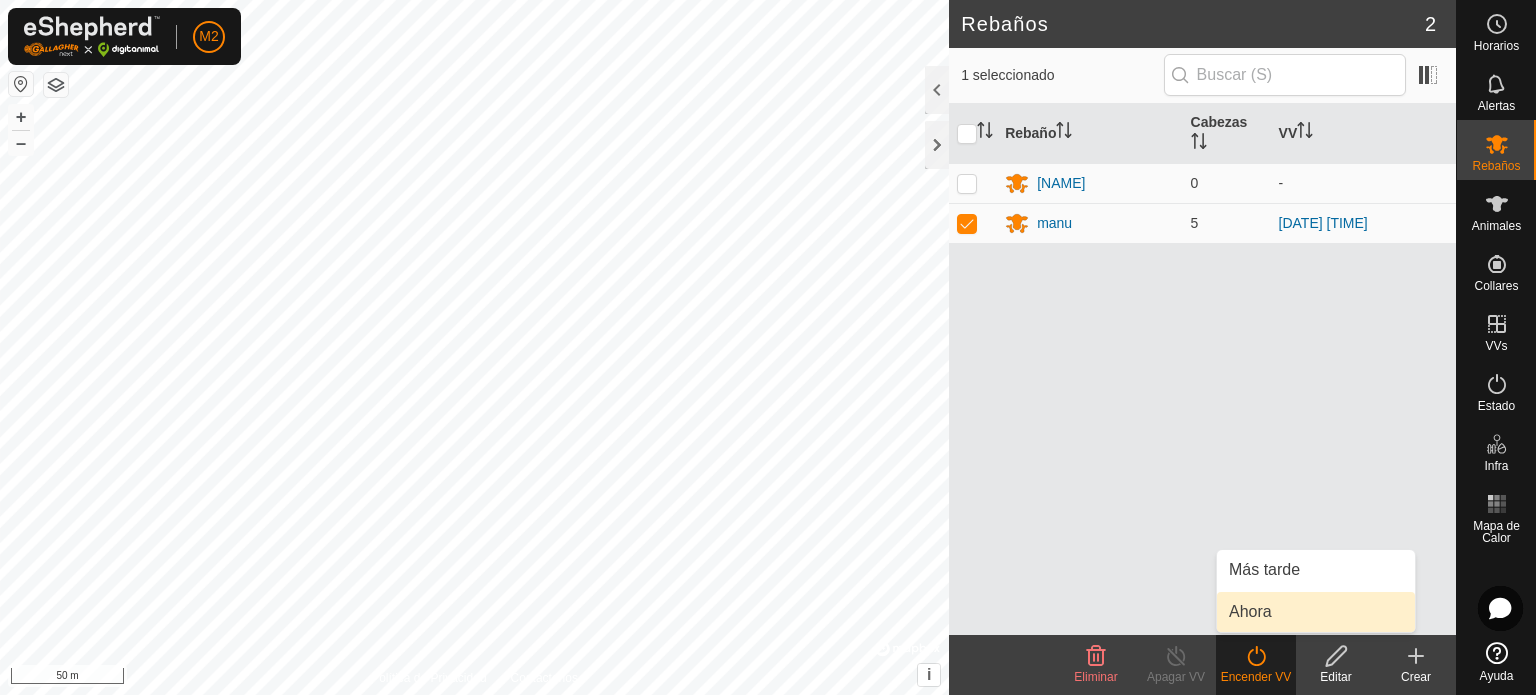 click on "Ahora" at bounding box center [1316, 612] 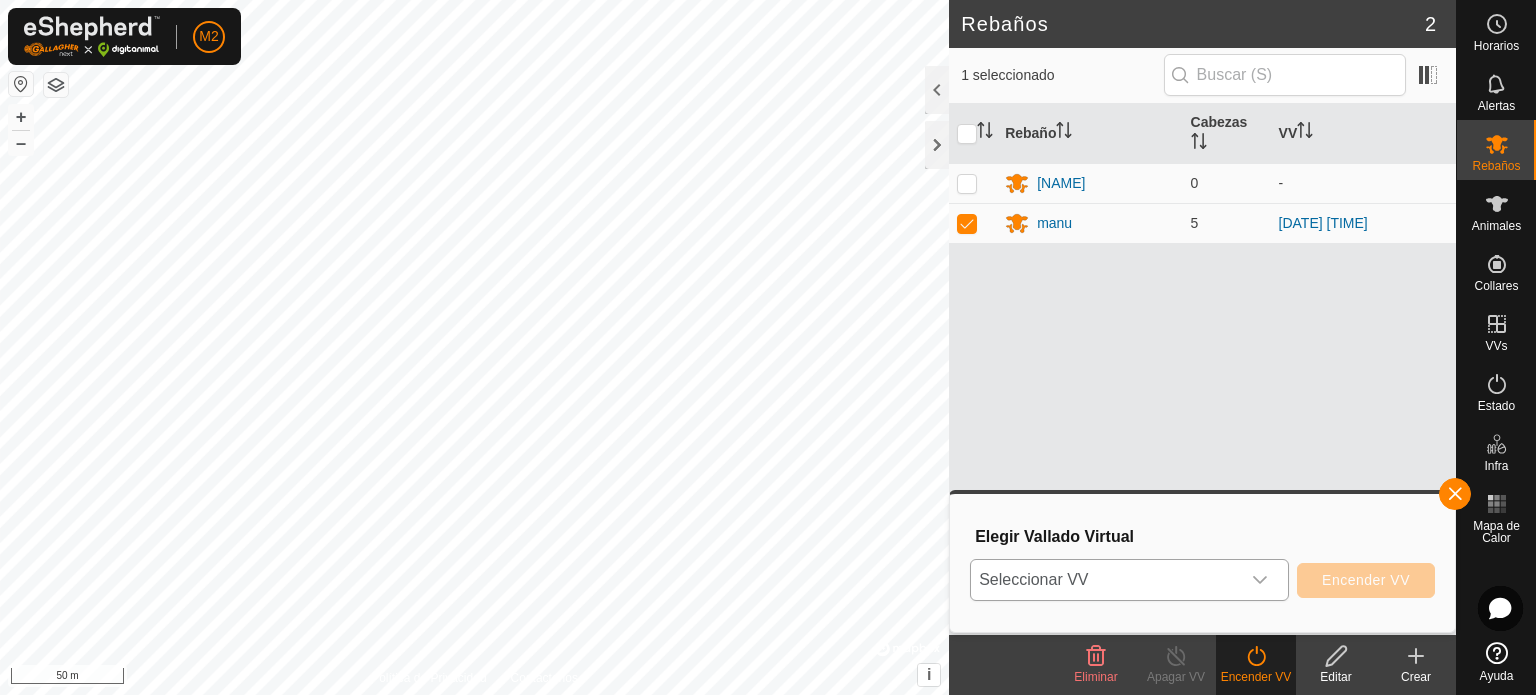 click 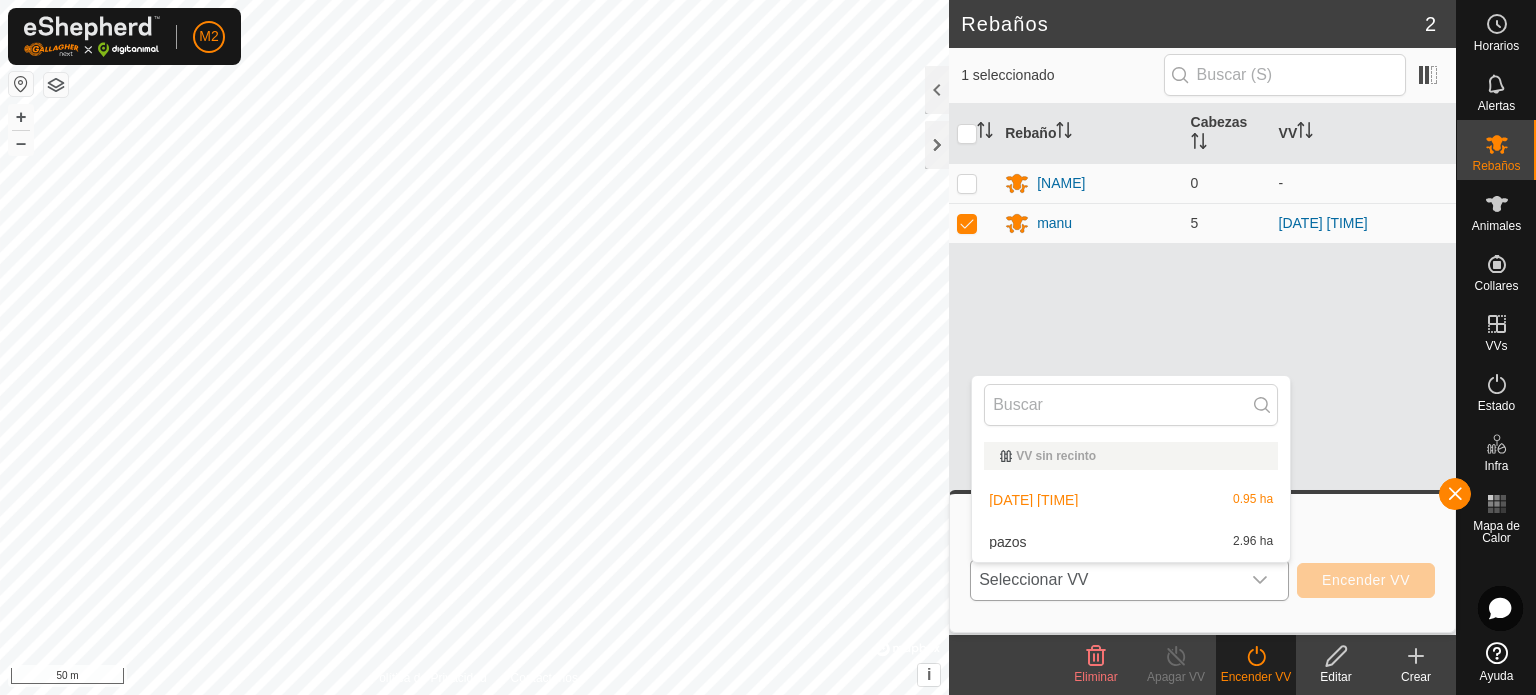 click on "pazos  2.96 ha" at bounding box center [1131, 542] 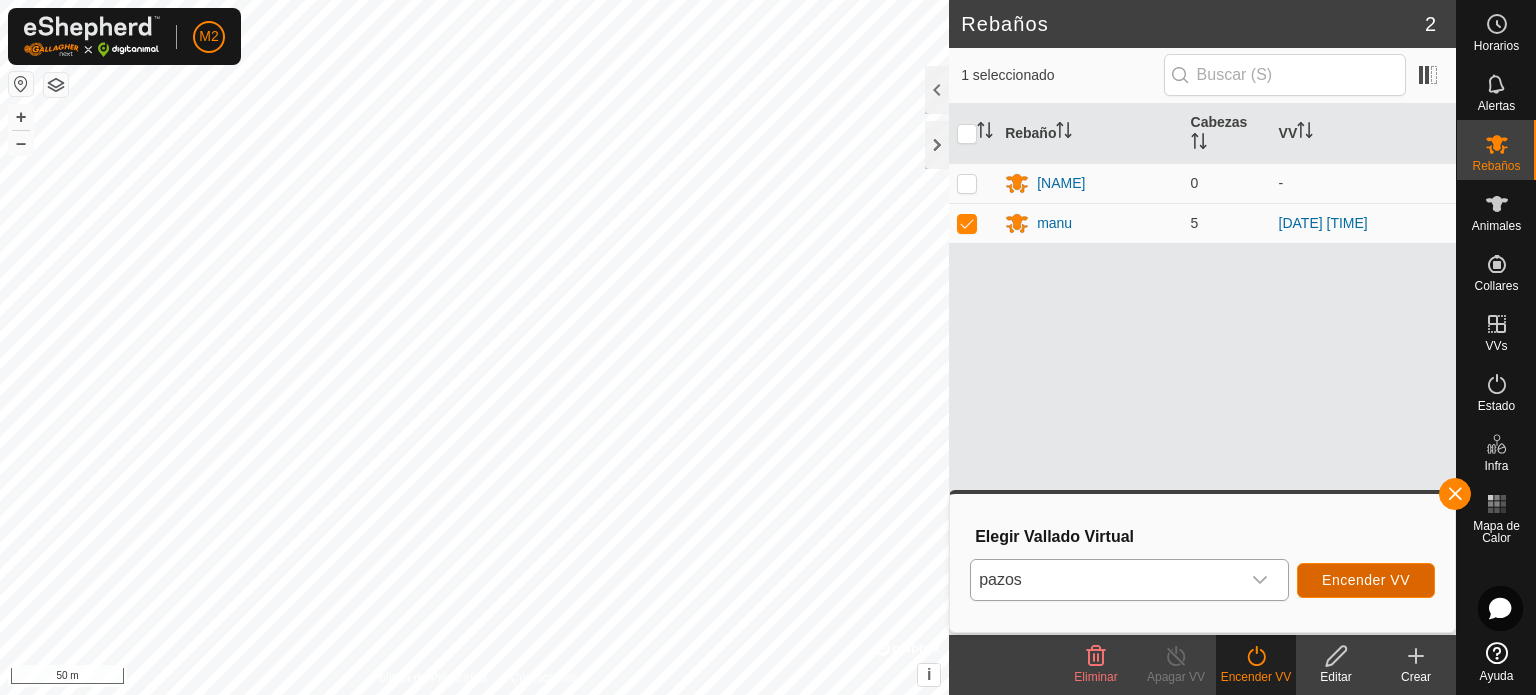 click on "Encender VV" at bounding box center (1366, 580) 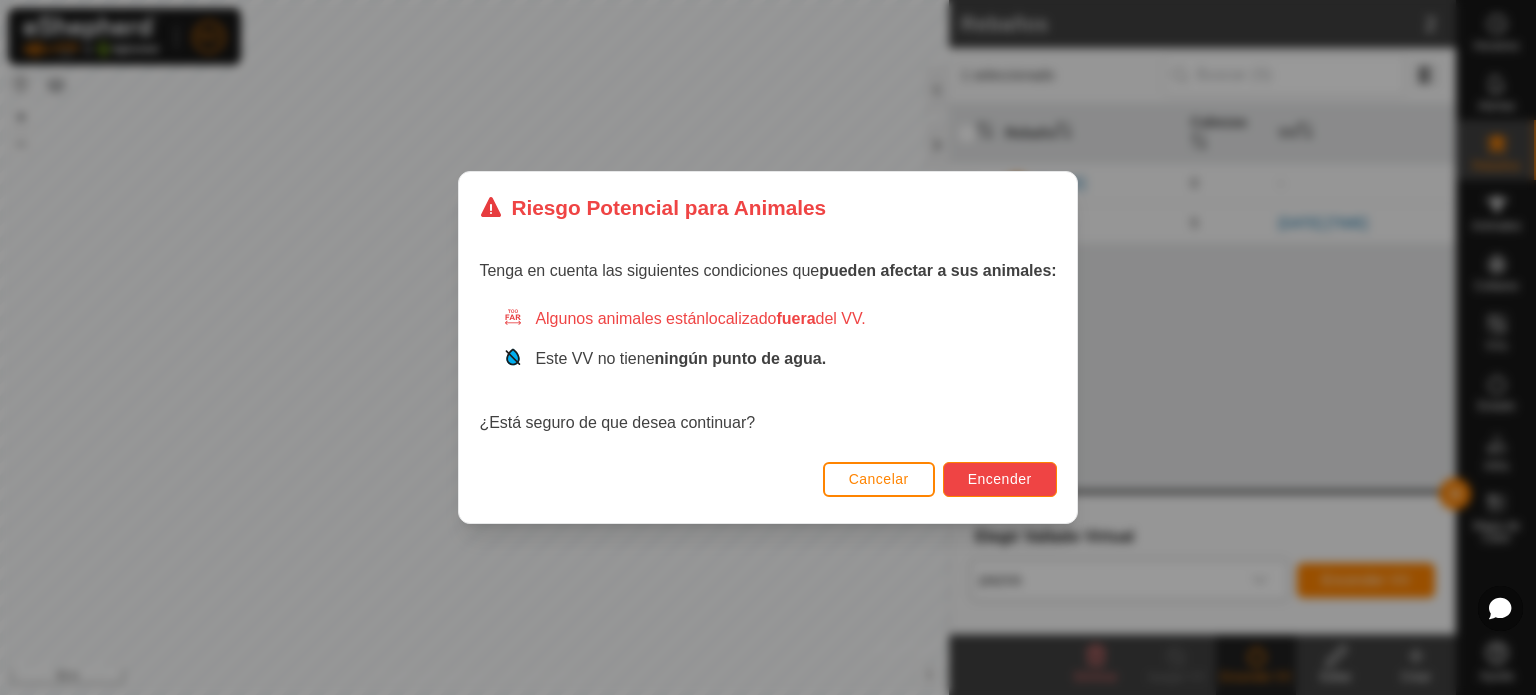 click on "Encender" at bounding box center [1000, 479] 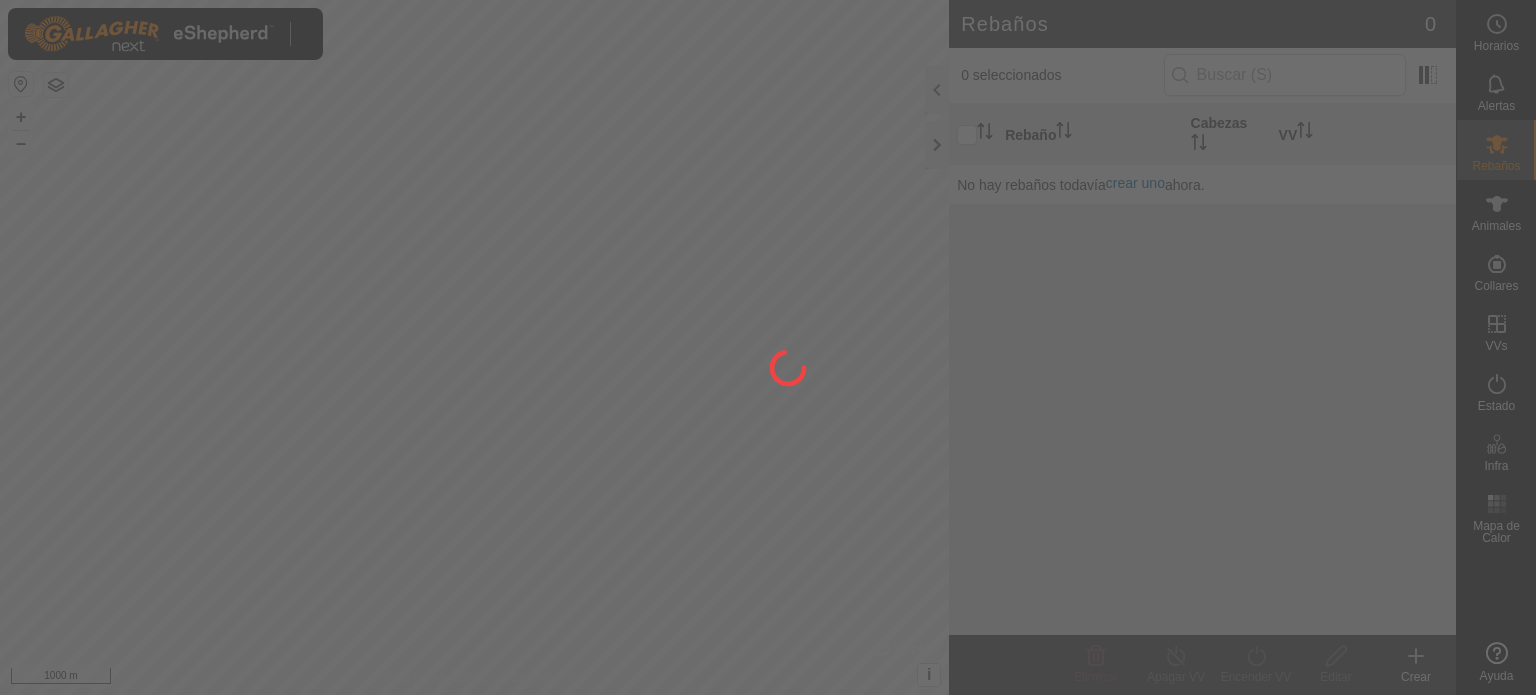 scroll, scrollTop: 0, scrollLeft: 0, axis: both 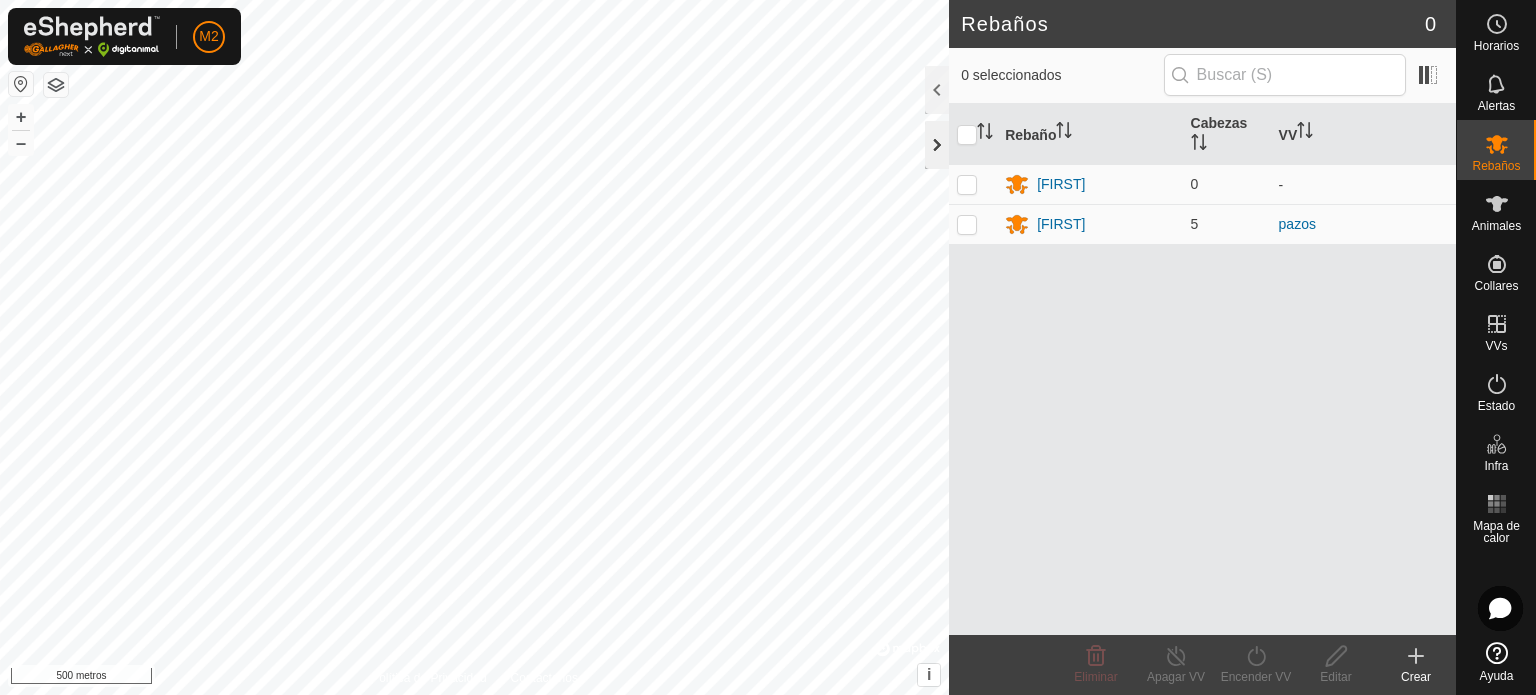 click 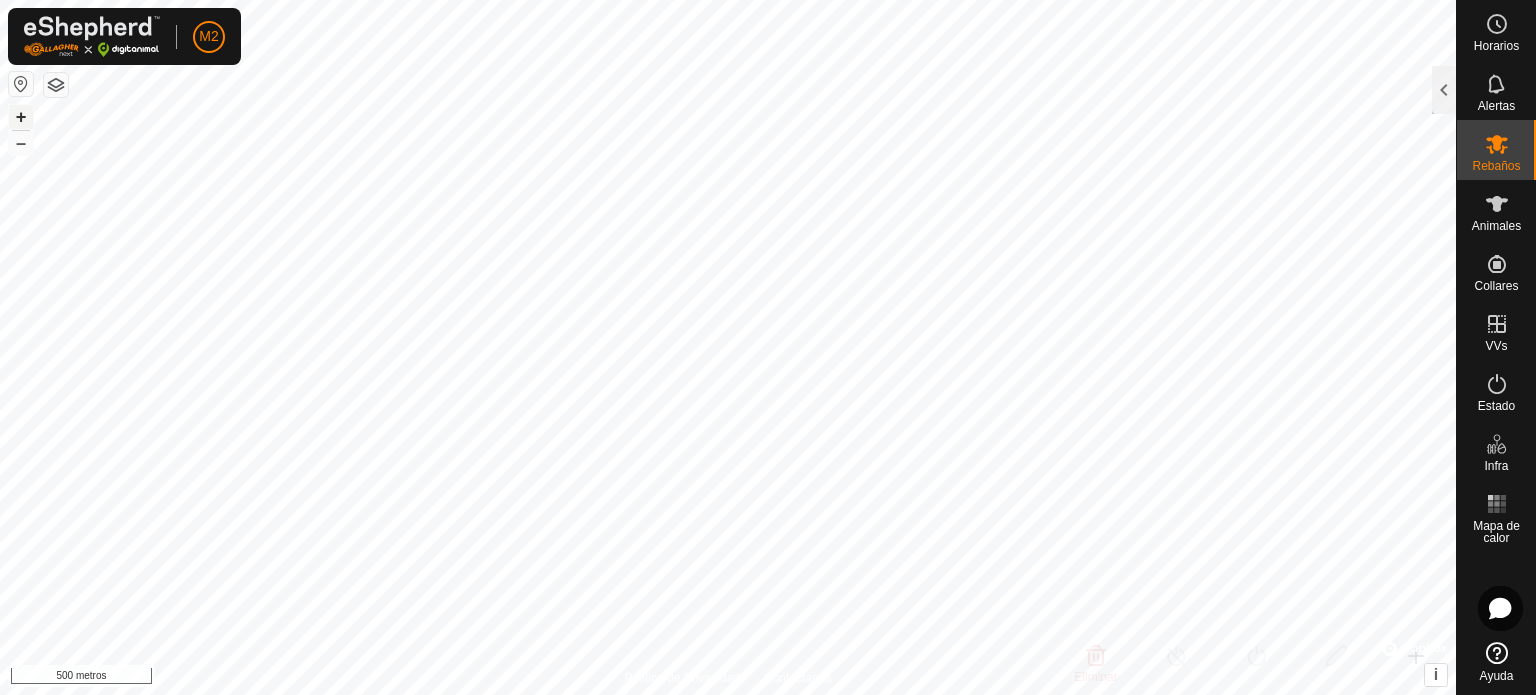 click on "+" at bounding box center (21, 116) 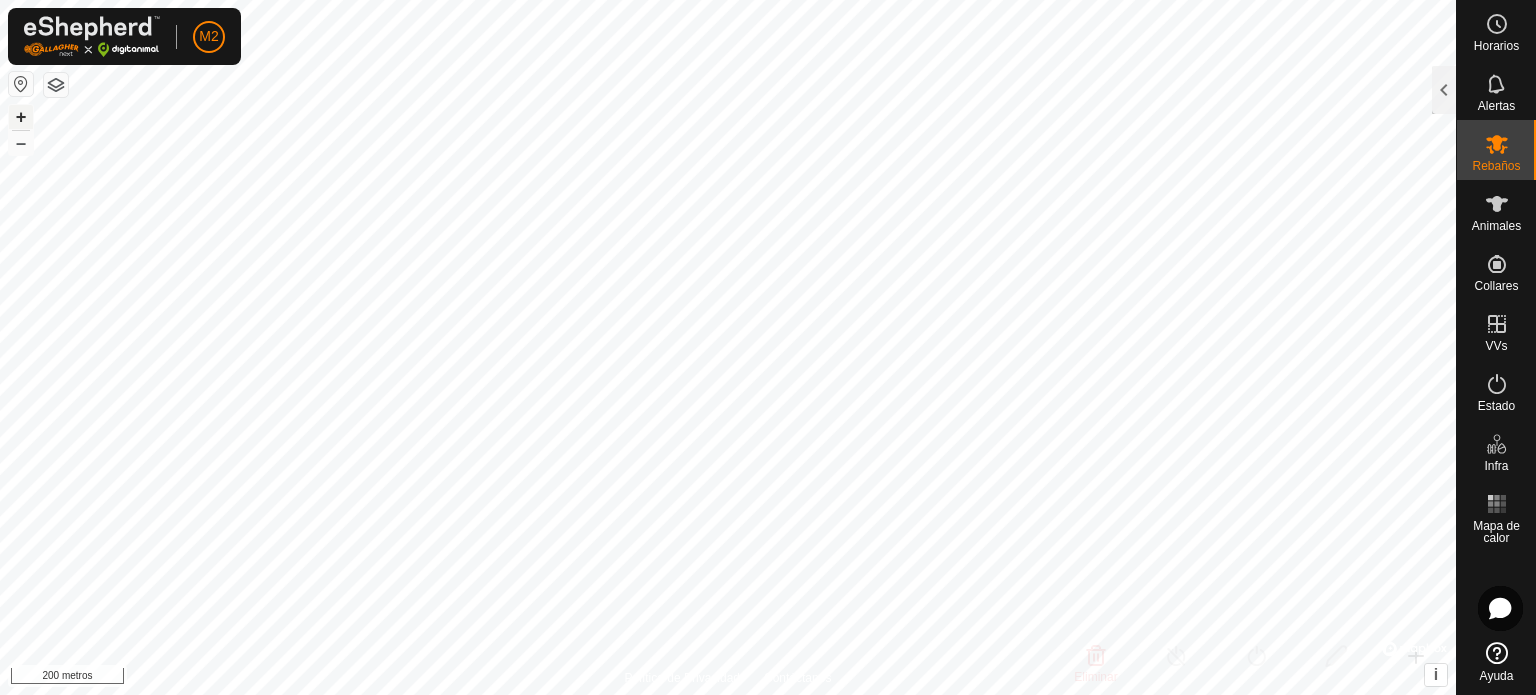click on "+" at bounding box center [21, 116] 